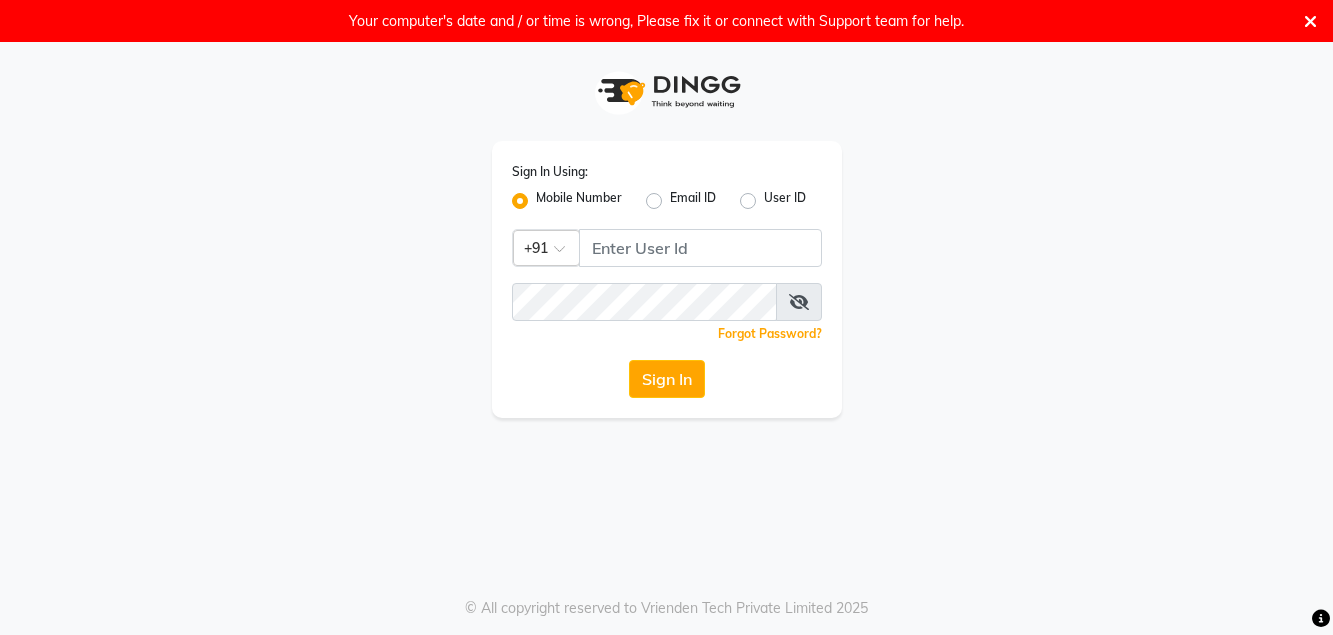 scroll, scrollTop: 42, scrollLeft: 0, axis: vertical 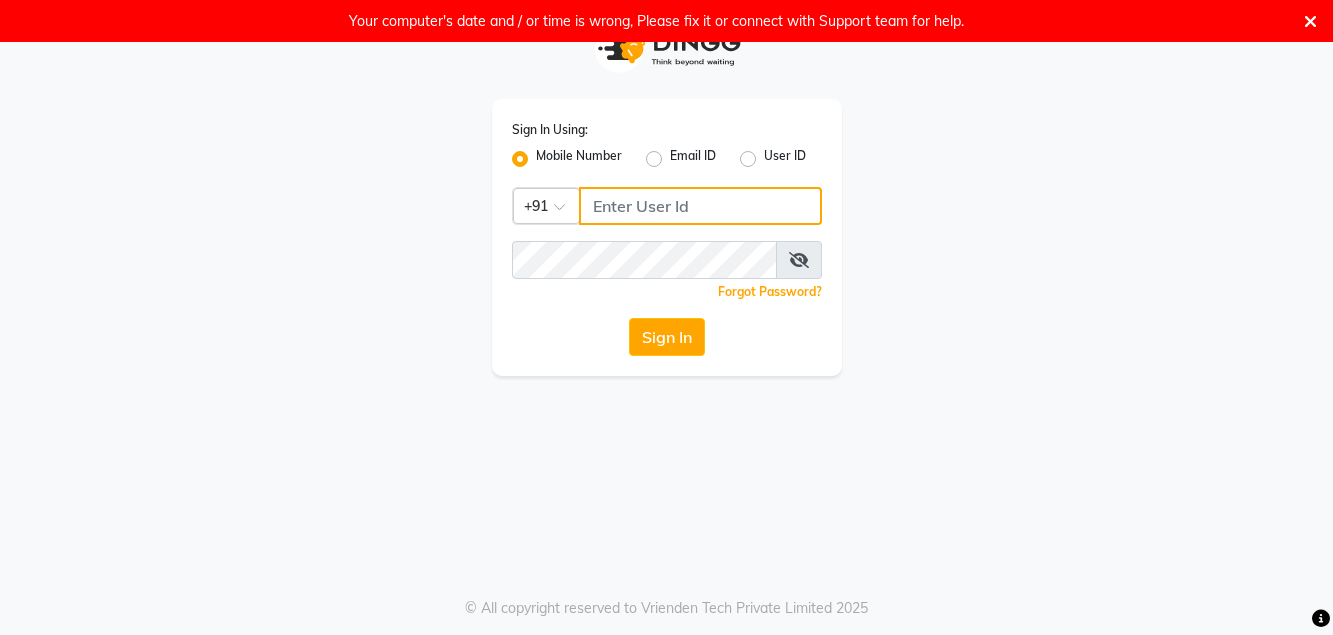 click 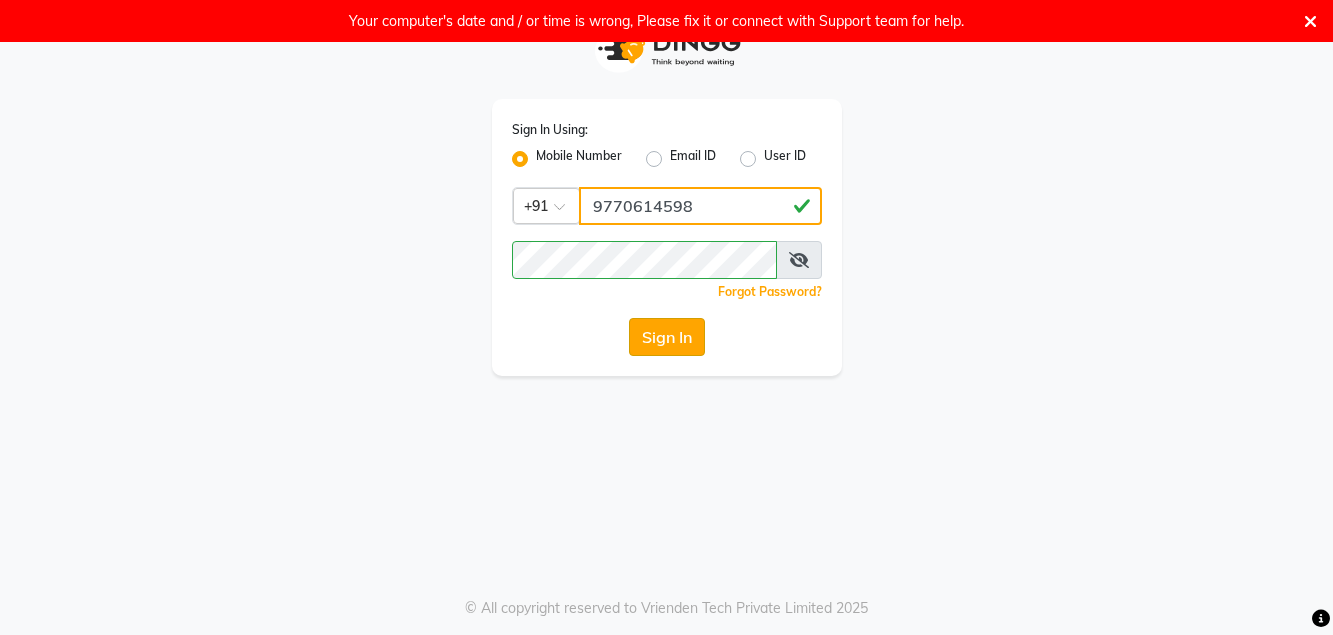 type on "9770614598" 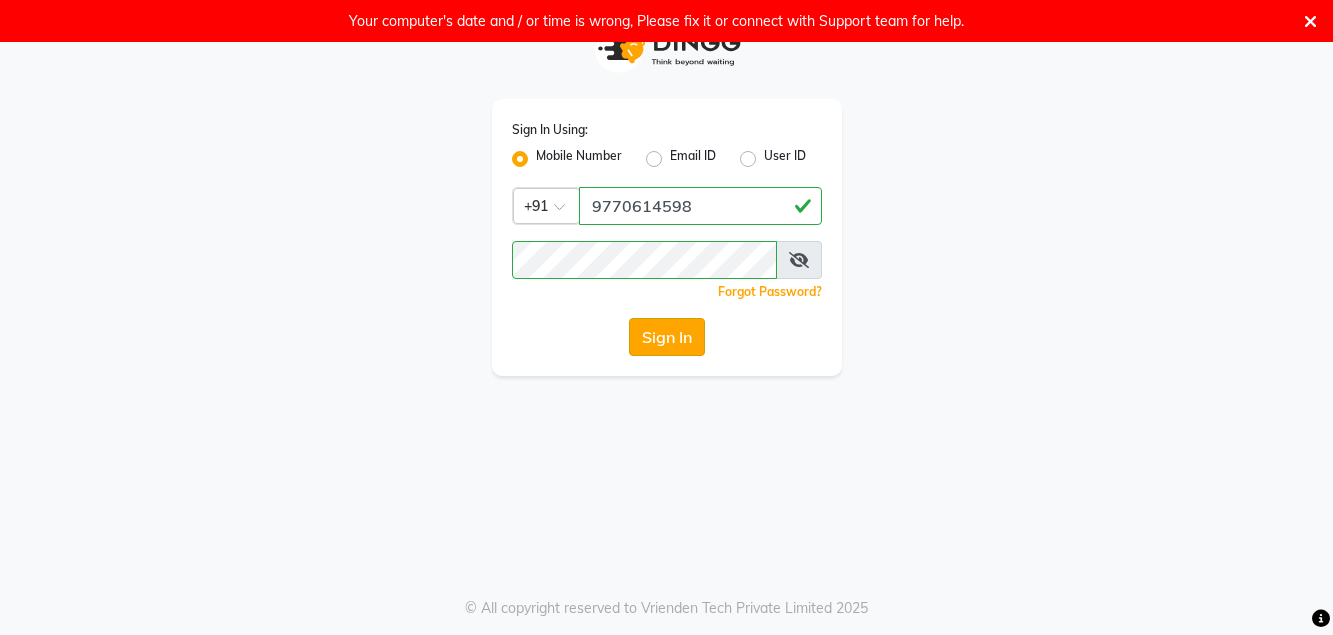 click on "Sign In" 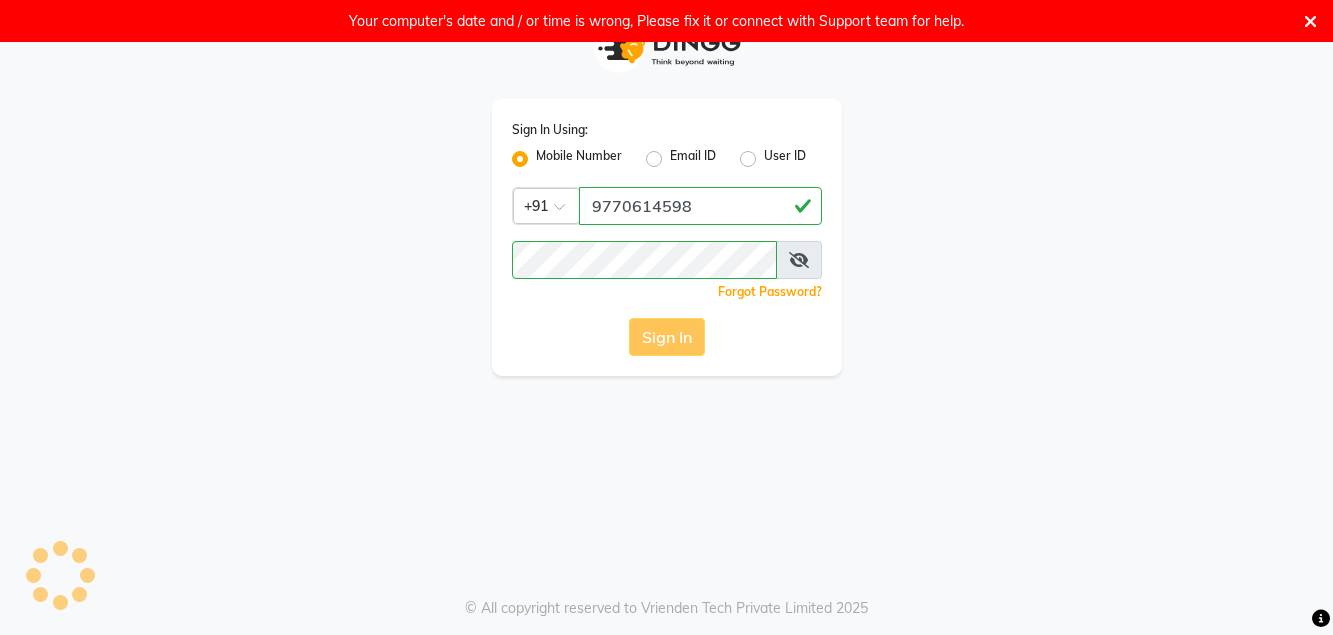 click on "Sign In" 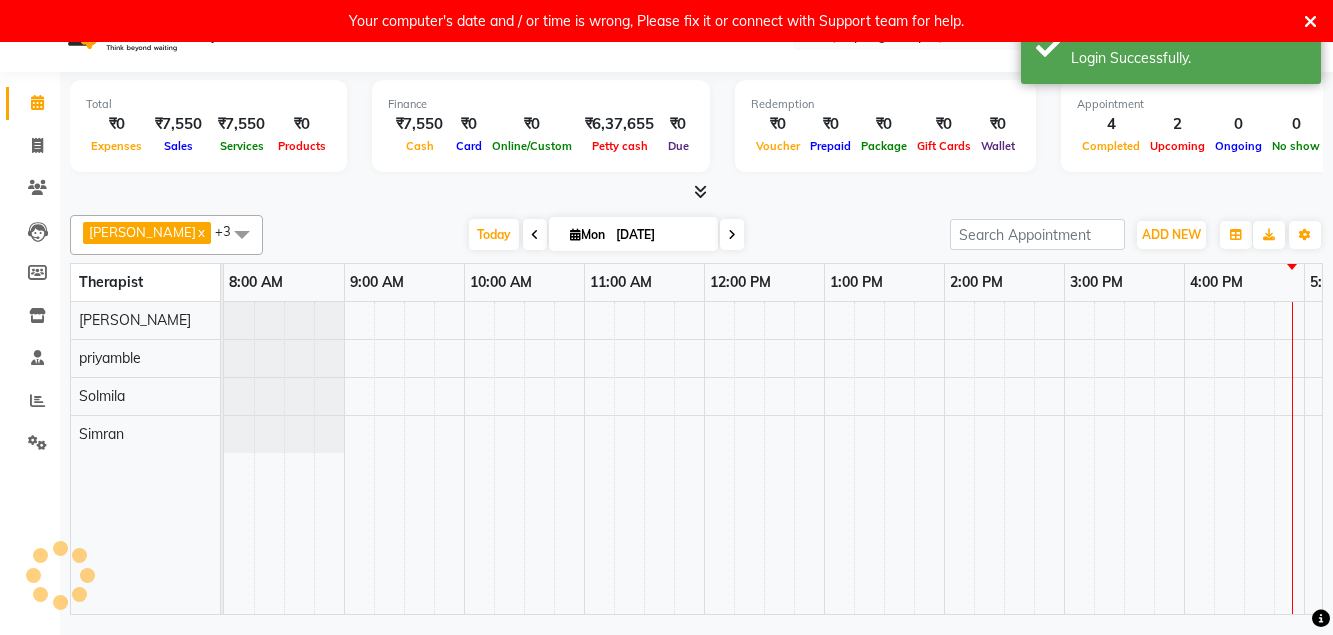 scroll, scrollTop: 0, scrollLeft: 0, axis: both 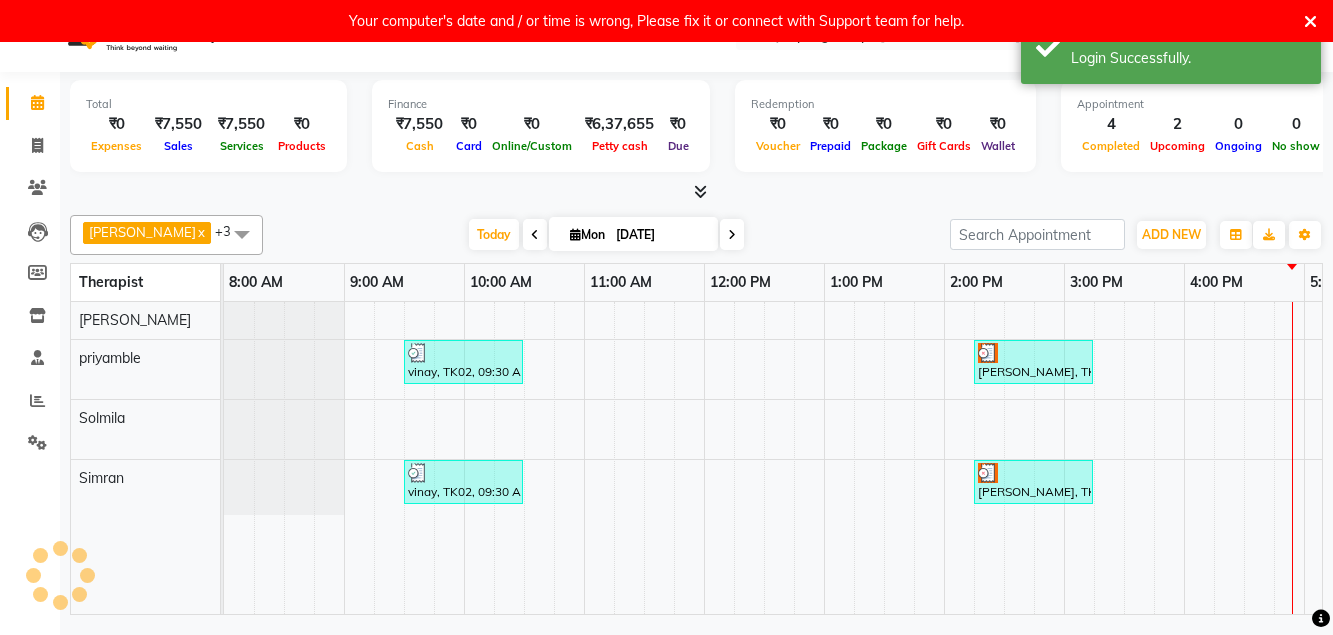 select on "en" 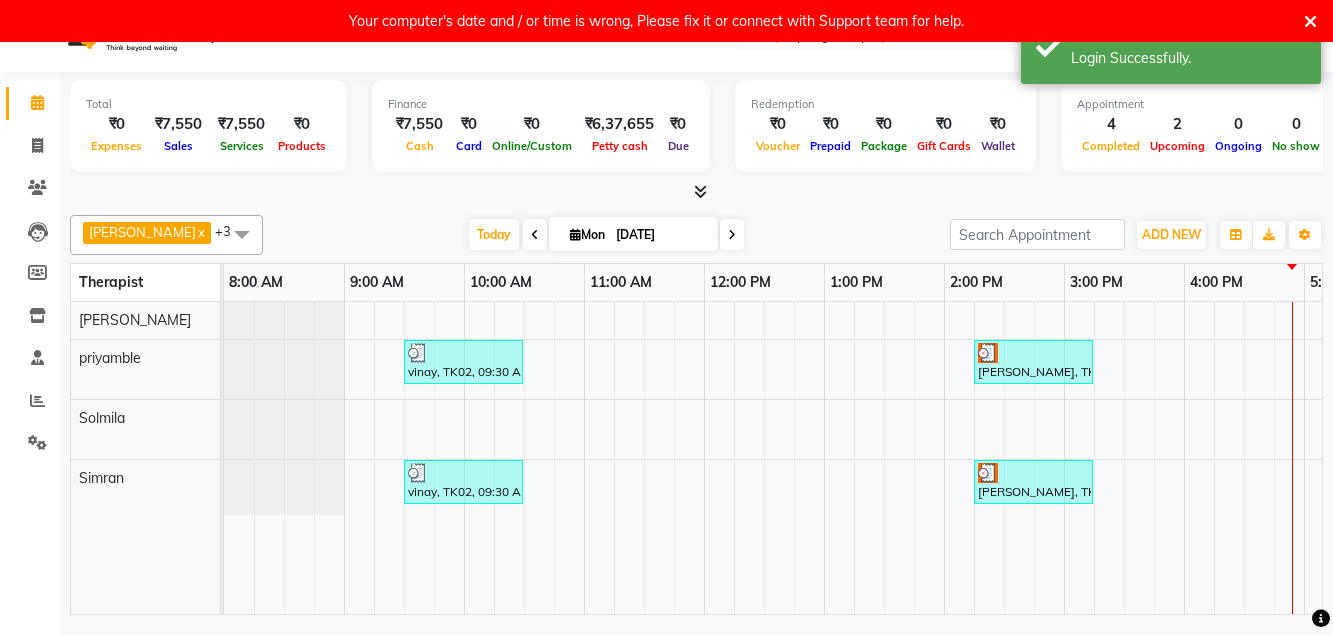 click on "5:00 PM" at bounding box center [1336, 282] 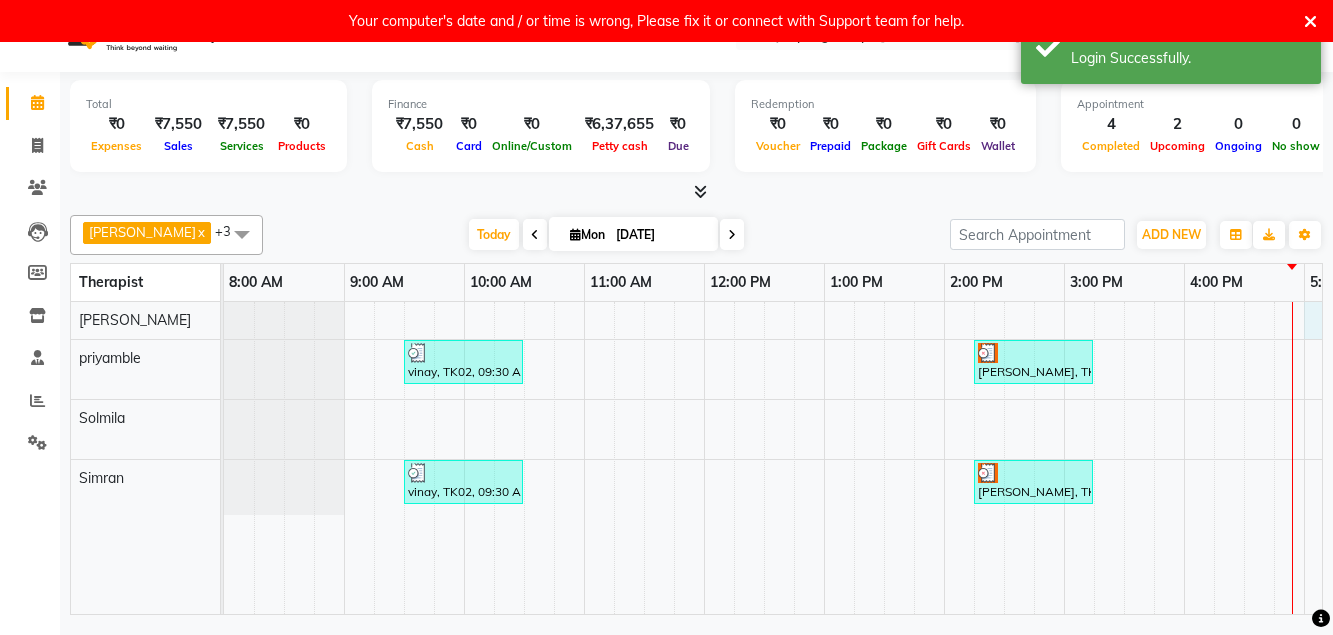 click on "vinay, TK02, 09:30 AM-10:30 AM, Swedish De-Stress - 60 Mins     sanaya taneja, TK03, 02:15 PM-03:15 PM, Deep Relaxation - 60 Mins             Ms Divisha, TK01, 06:00 PM-07:00 PM, Deep Relaxation - 60 Mins             Ms Divisha, TK01, 06:00 PM-07:00 PM, Deep Relaxation - 60 Mins     vinay, TK02, 09:30 AM-10:30 AM, Swedish De-Stress - 60 Mins     sanaya taneja, TK03, 02:15 PM-03:15 PM, Deep Relaxation - 60 Mins" at bounding box center [1124, 458] 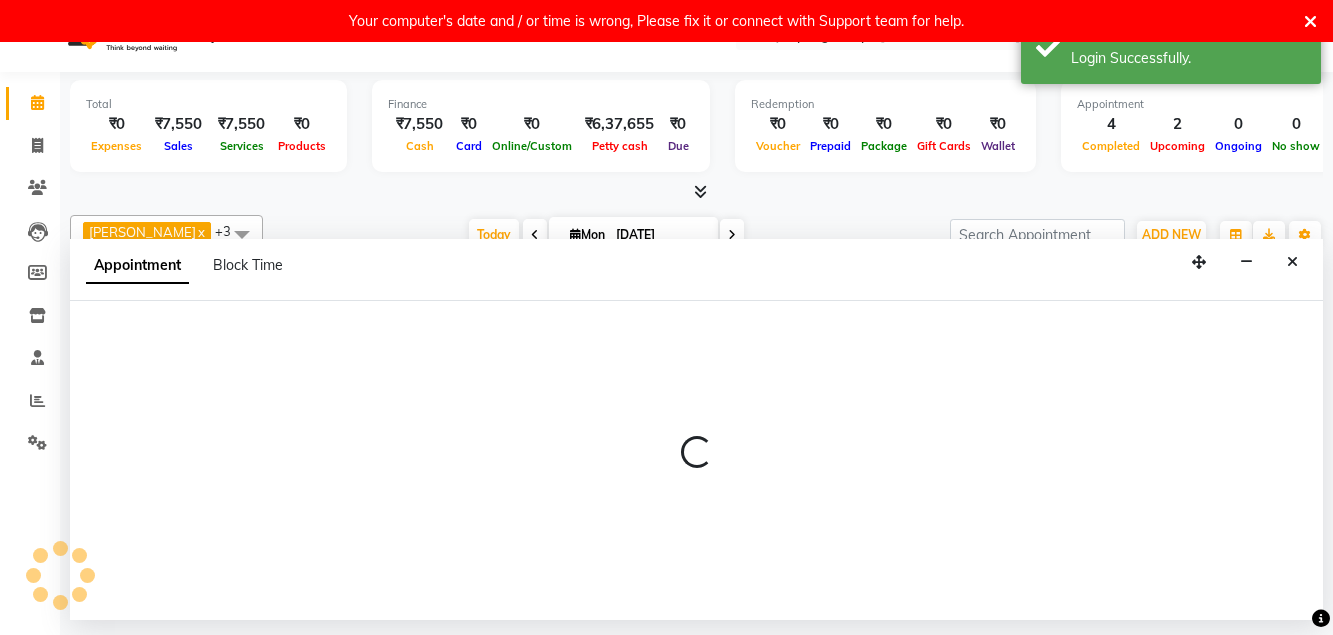 select on "54828" 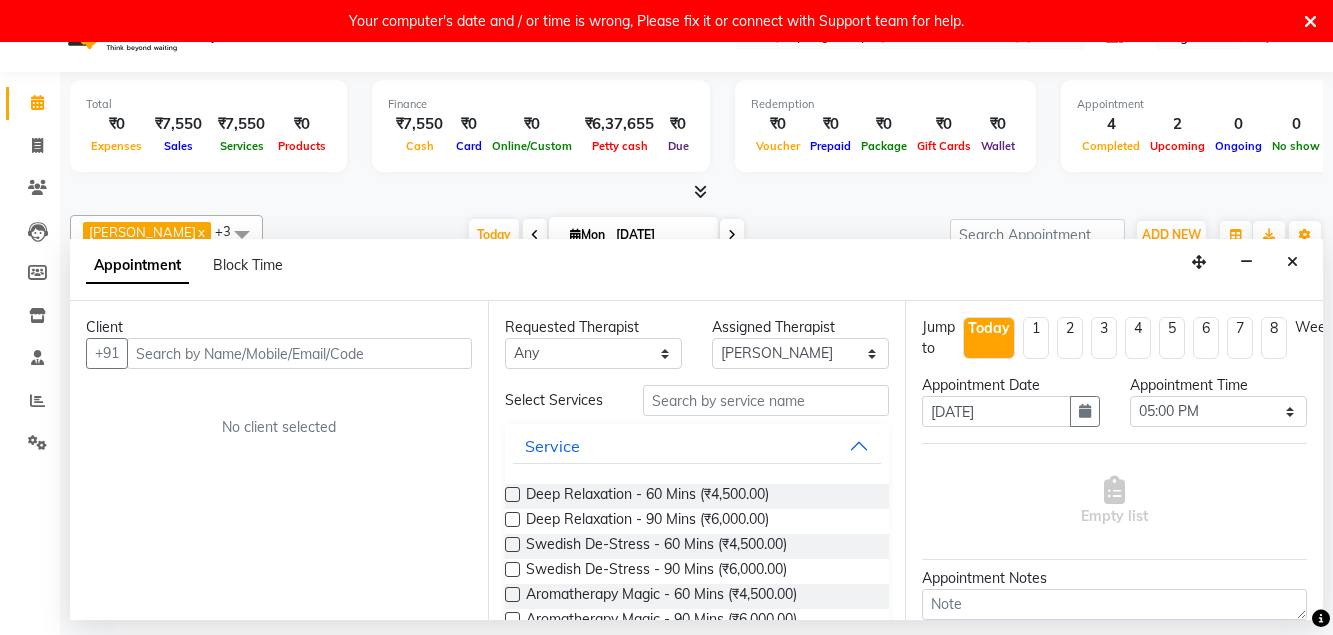 click on "Your computer's date and / or time is wrong, Please fix it or connect with Support team for help." at bounding box center (656, 21) 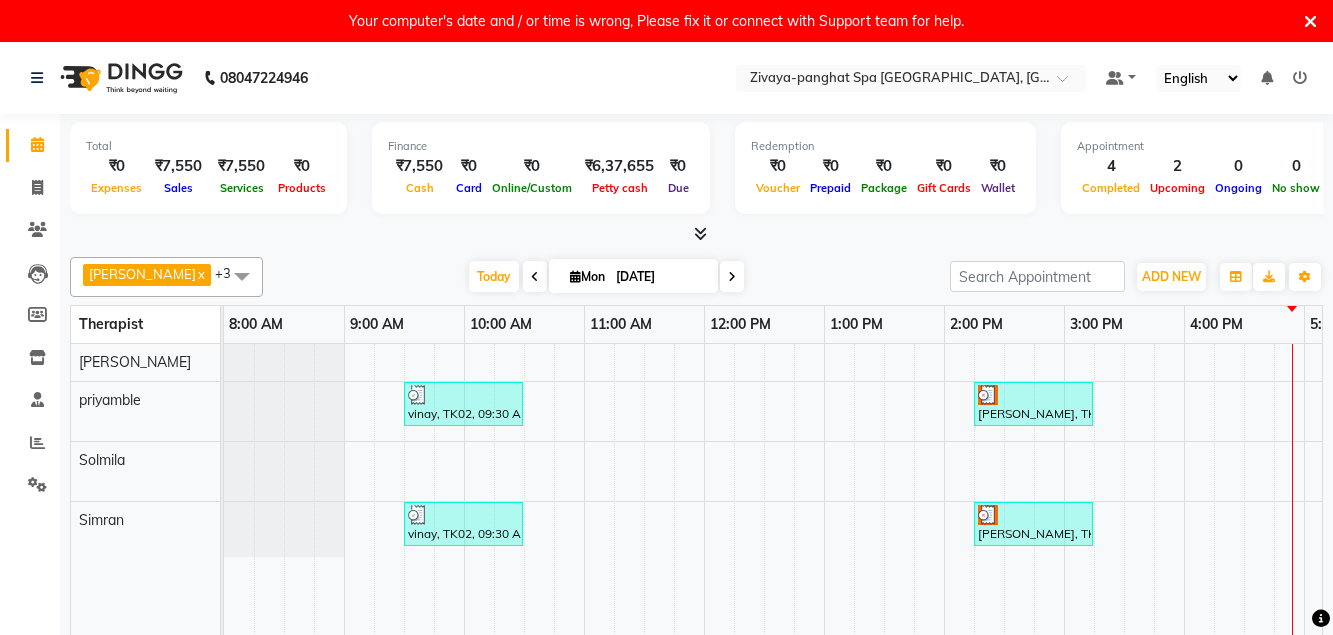 scroll, scrollTop: 0, scrollLeft: 0, axis: both 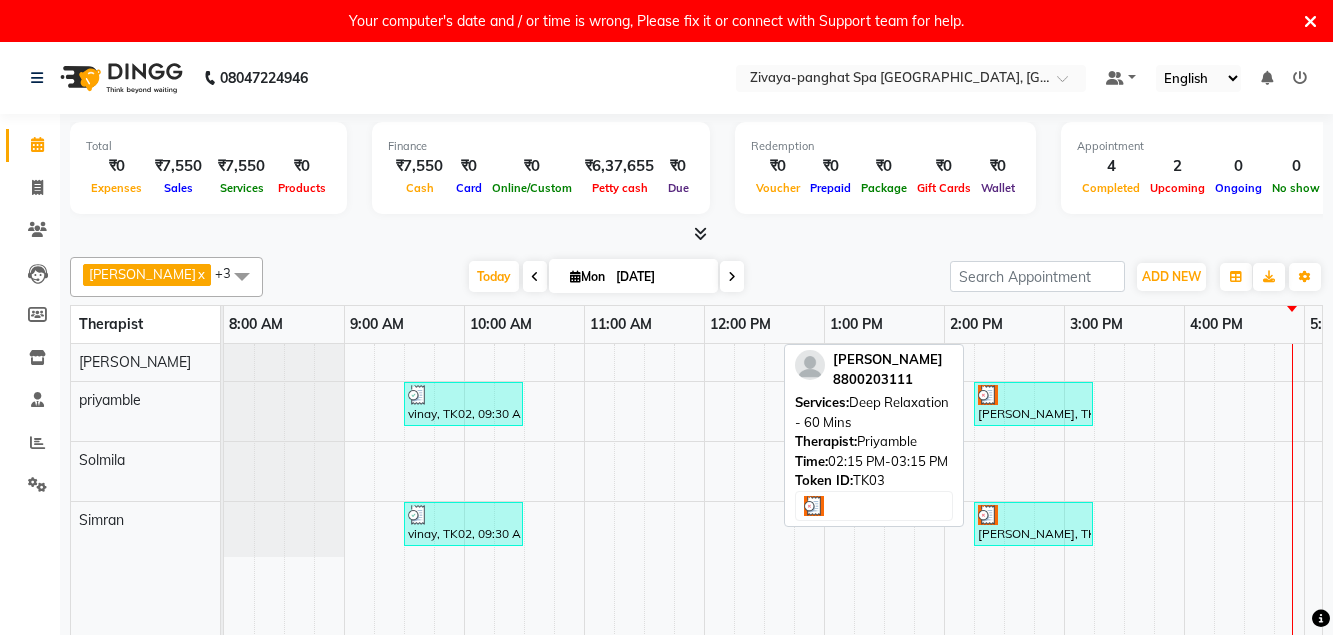 click on "[PERSON_NAME], TK03, 02:15 PM-03:15 PM, Deep Relaxation - 60 Mins" at bounding box center [1033, 404] 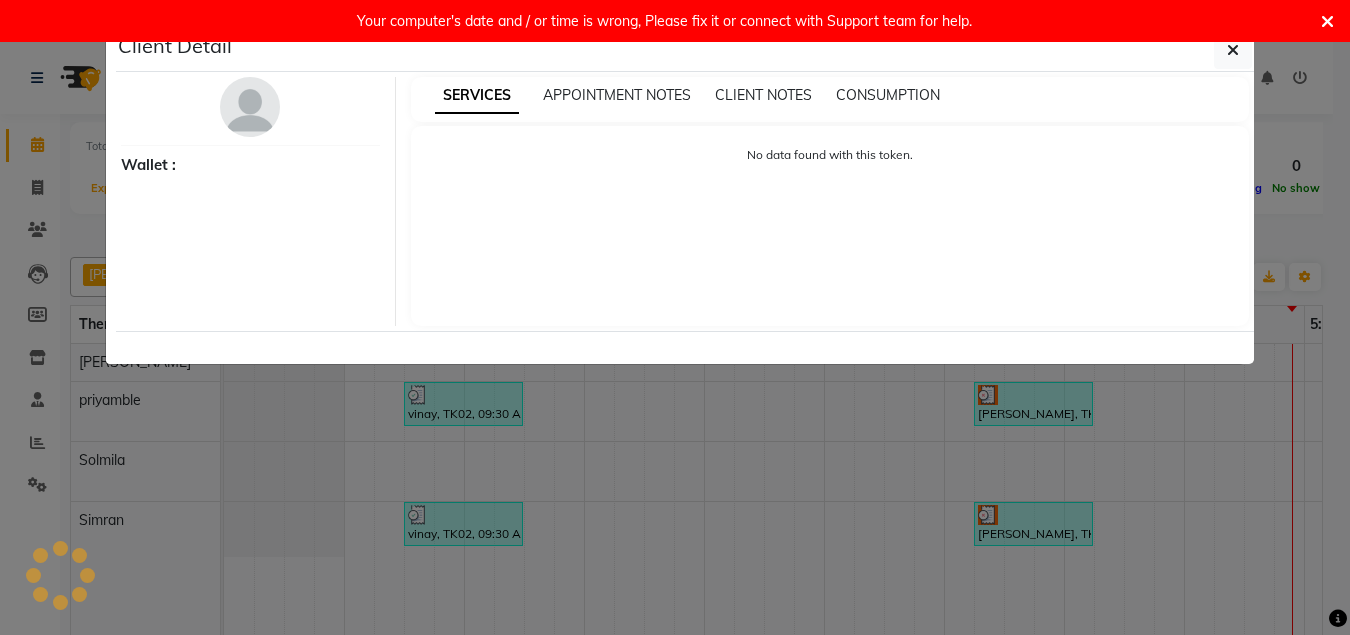 select on "3" 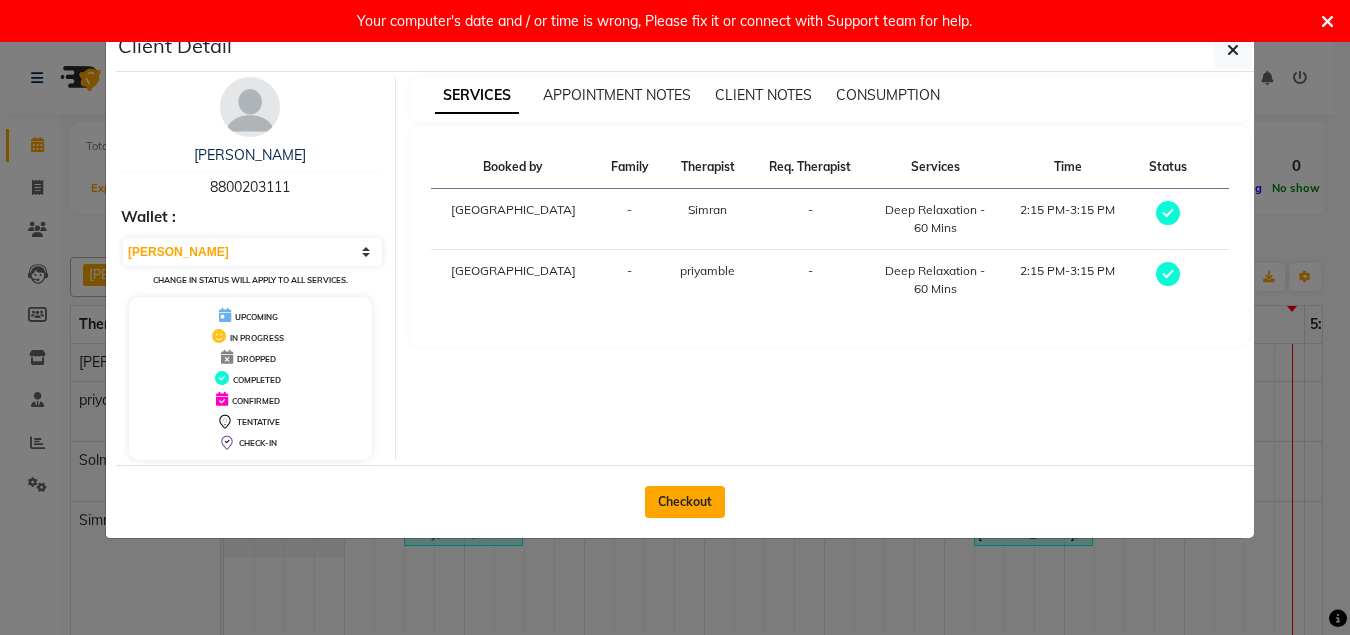 click on "Checkout" 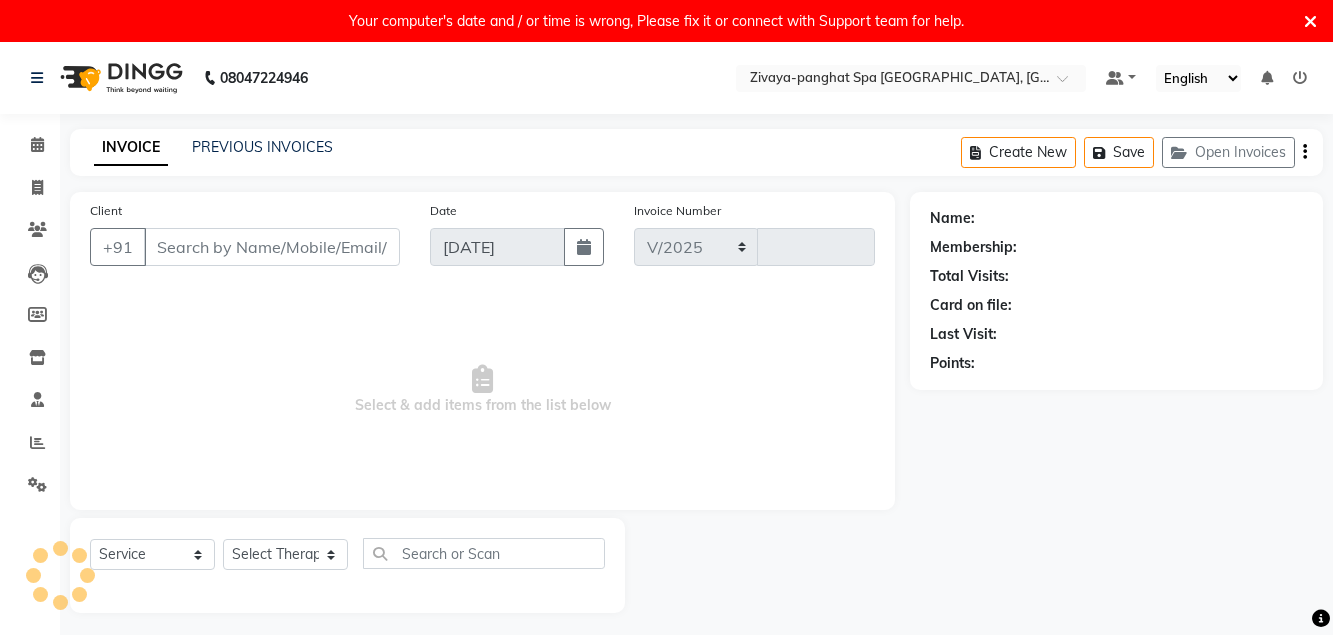 select on "6945" 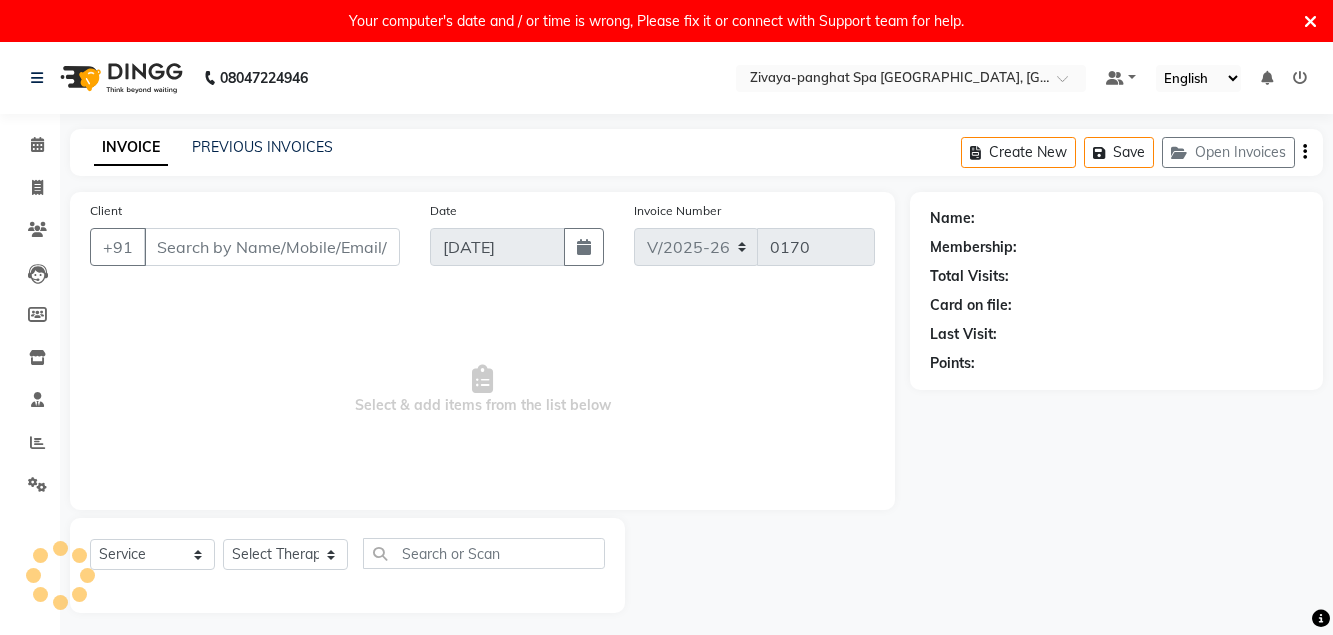 type on "8800203111" 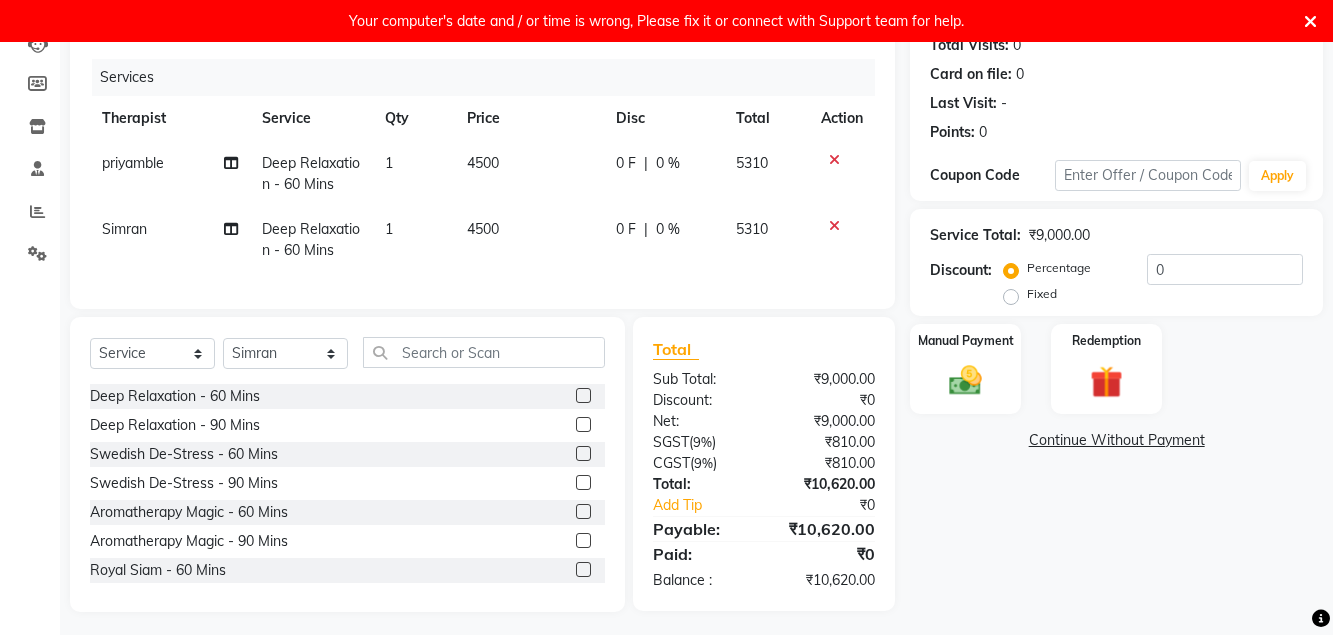 scroll, scrollTop: 255, scrollLeft: 0, axis: vertical 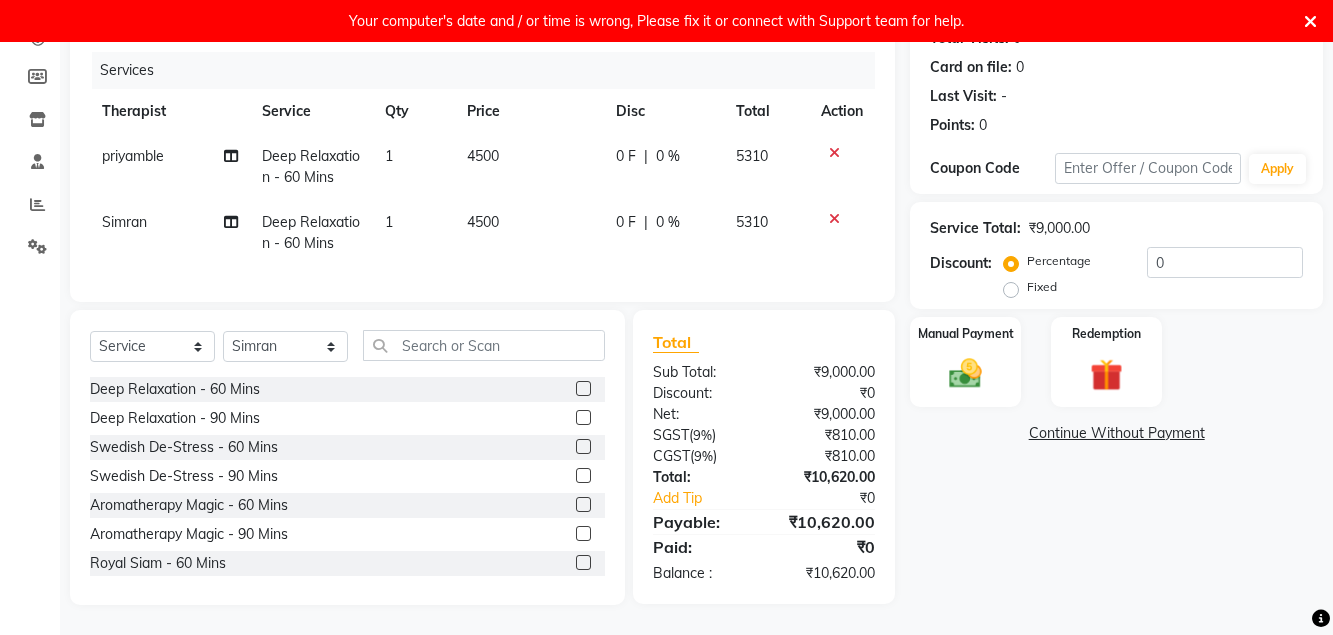 click on "Fixed" 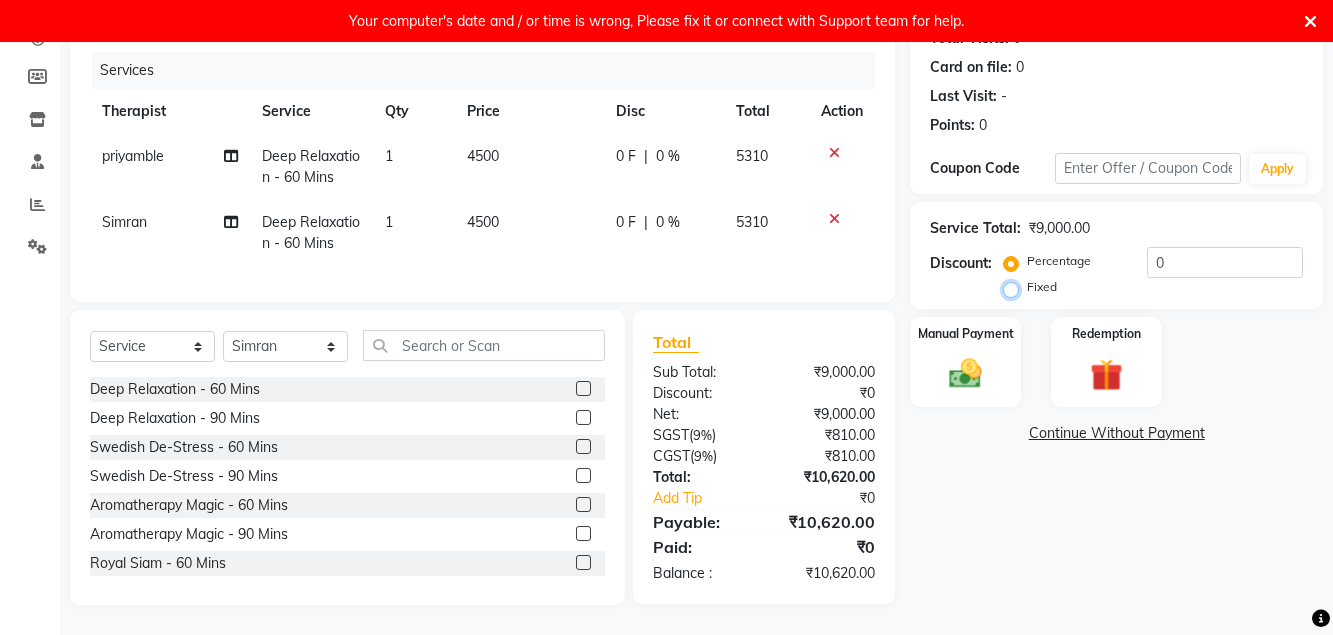 click on "Fixed" at bounding box center [1015, 287] 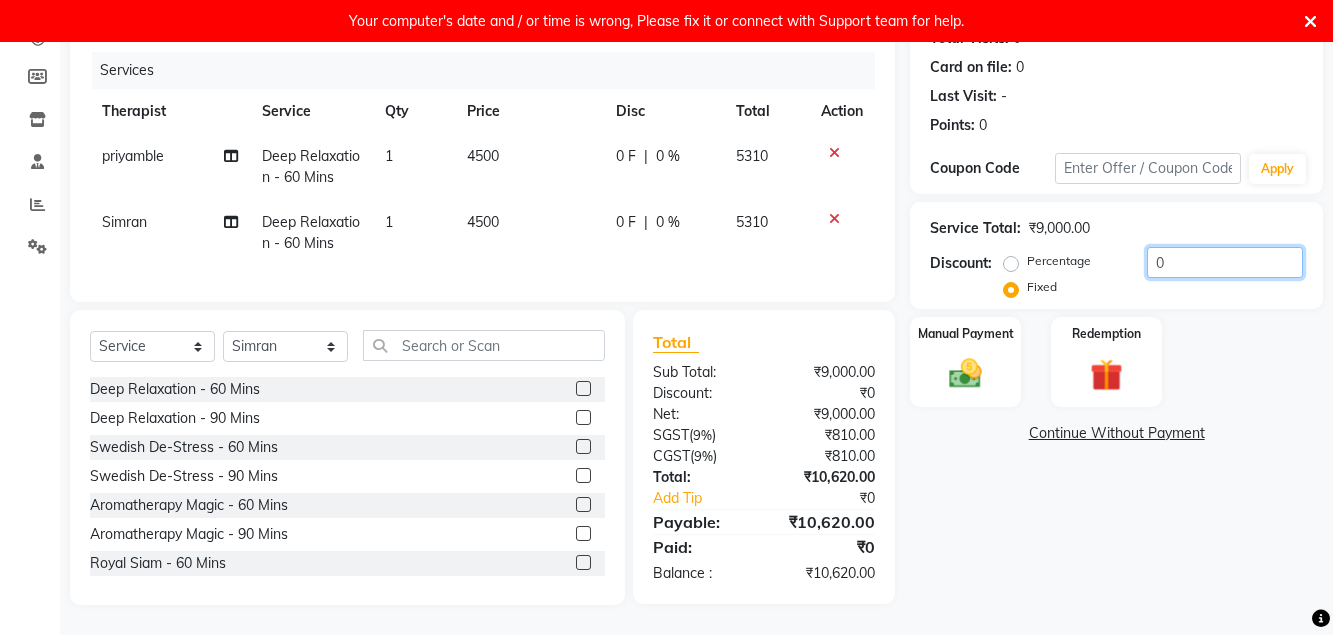 click on "0" 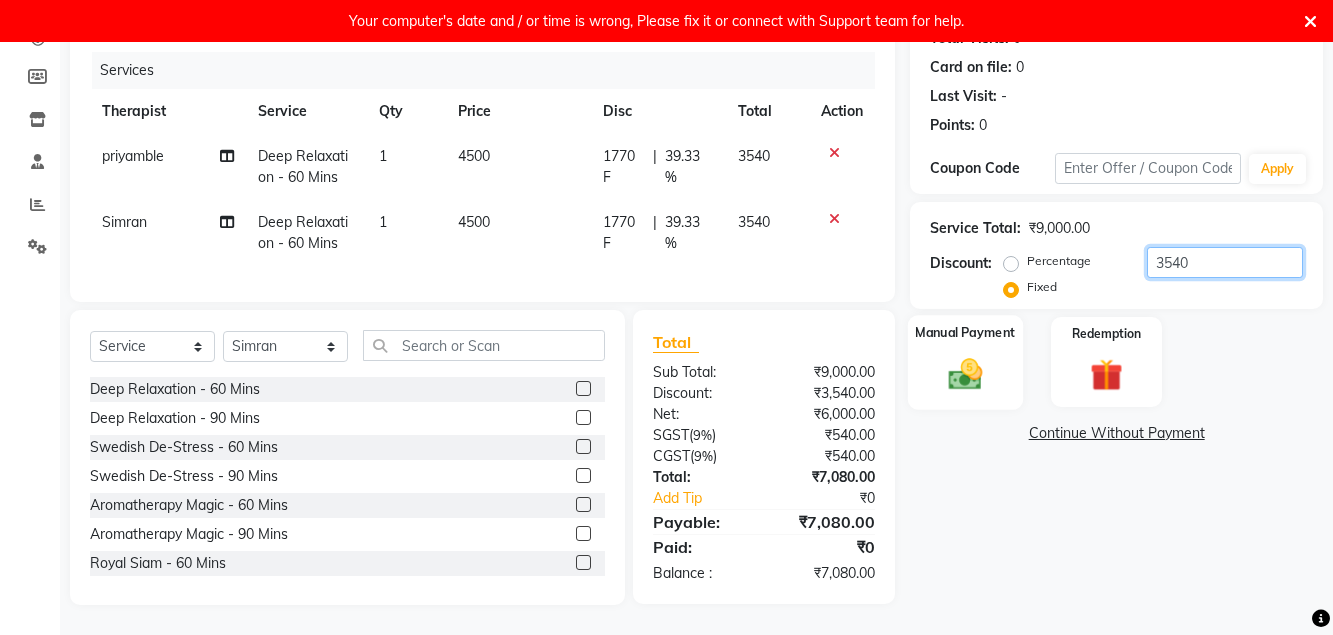 type on "3540" 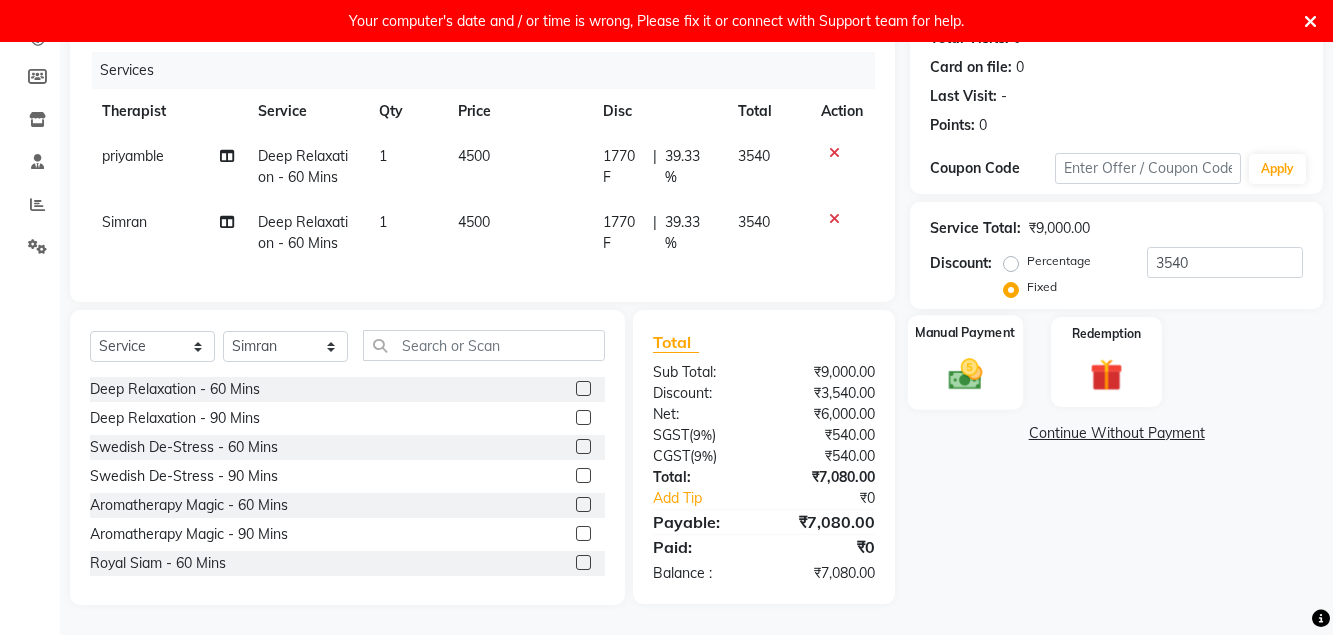 click on "Manual Payment" 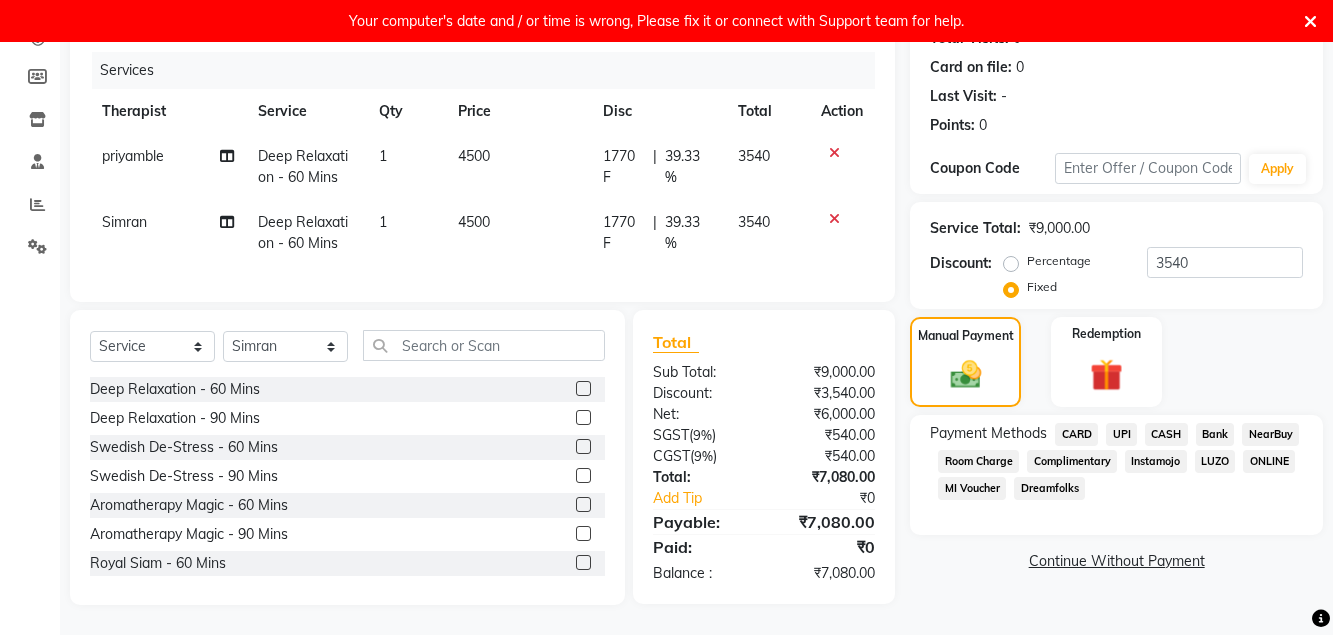 click on "UPI" 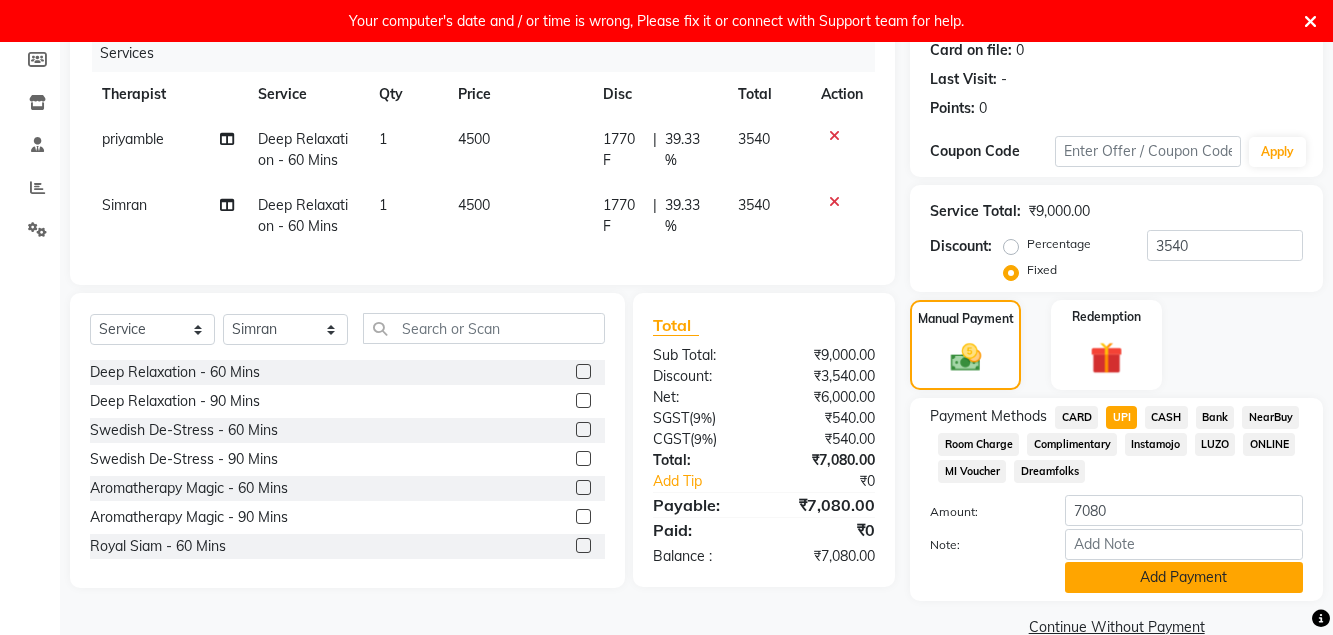 click on "Add Payment" 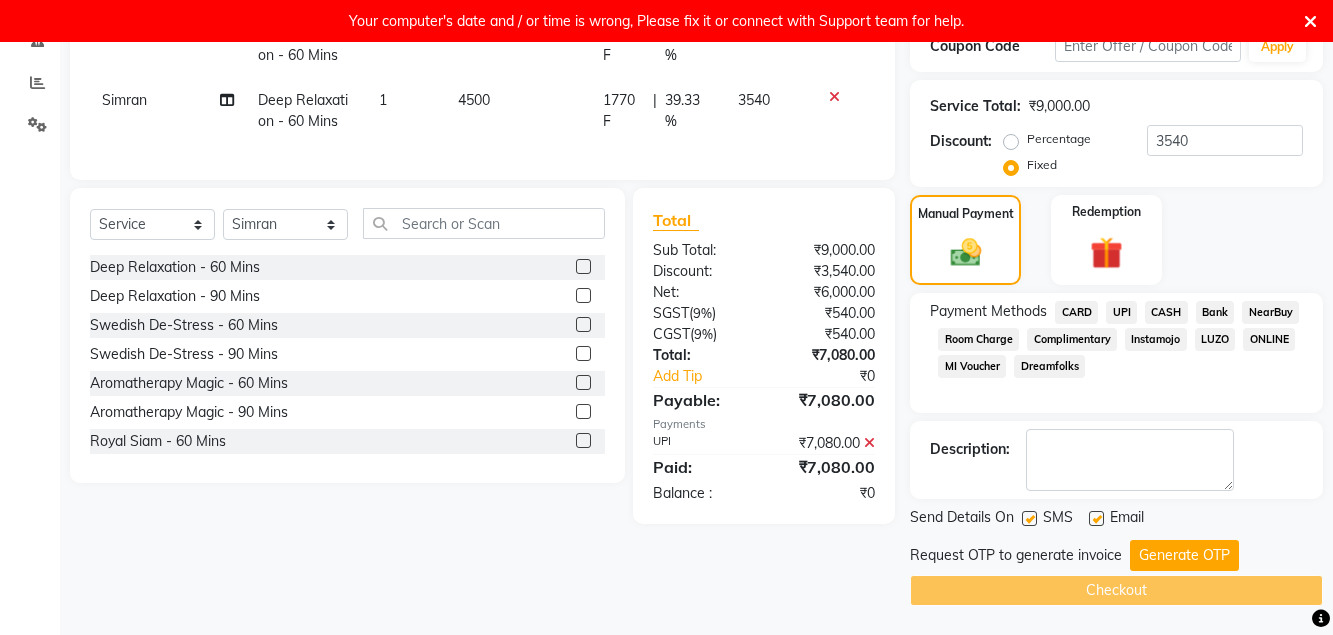 scroll, scrollTop: 361, scrollLeft: 0, axis: vertical 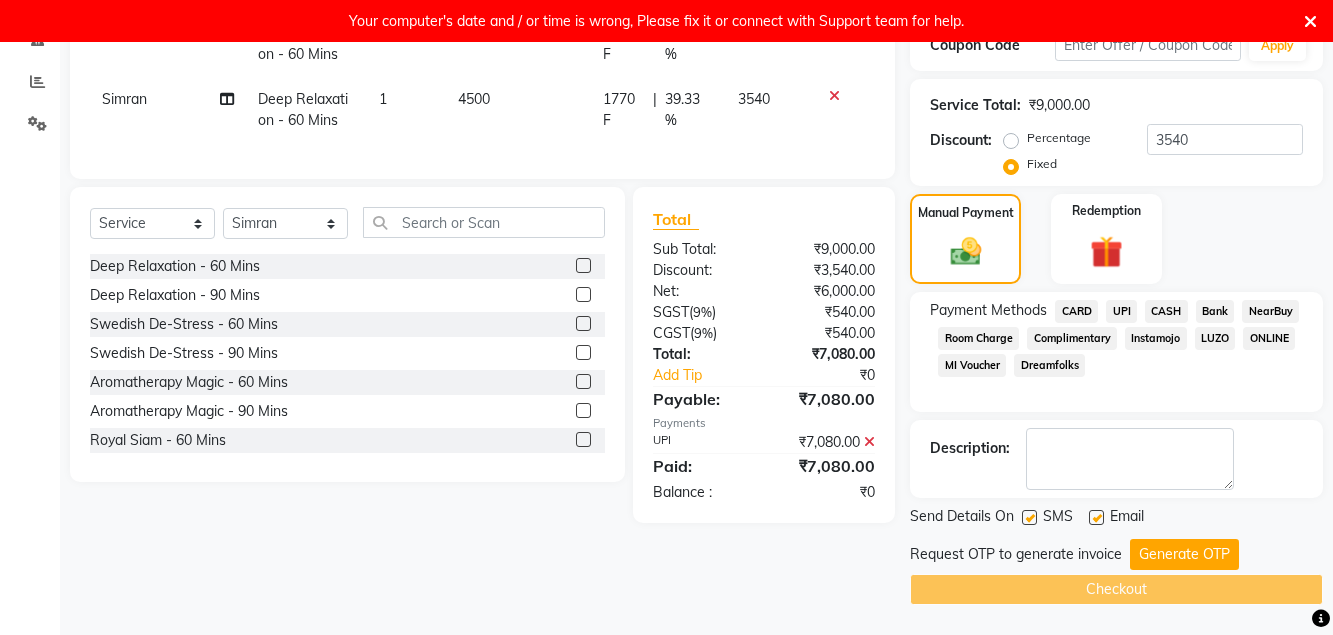click on "Your computer's date and / or time is wrong, Please fix it or connect with Support team for help." at bounding box center (666, 21) 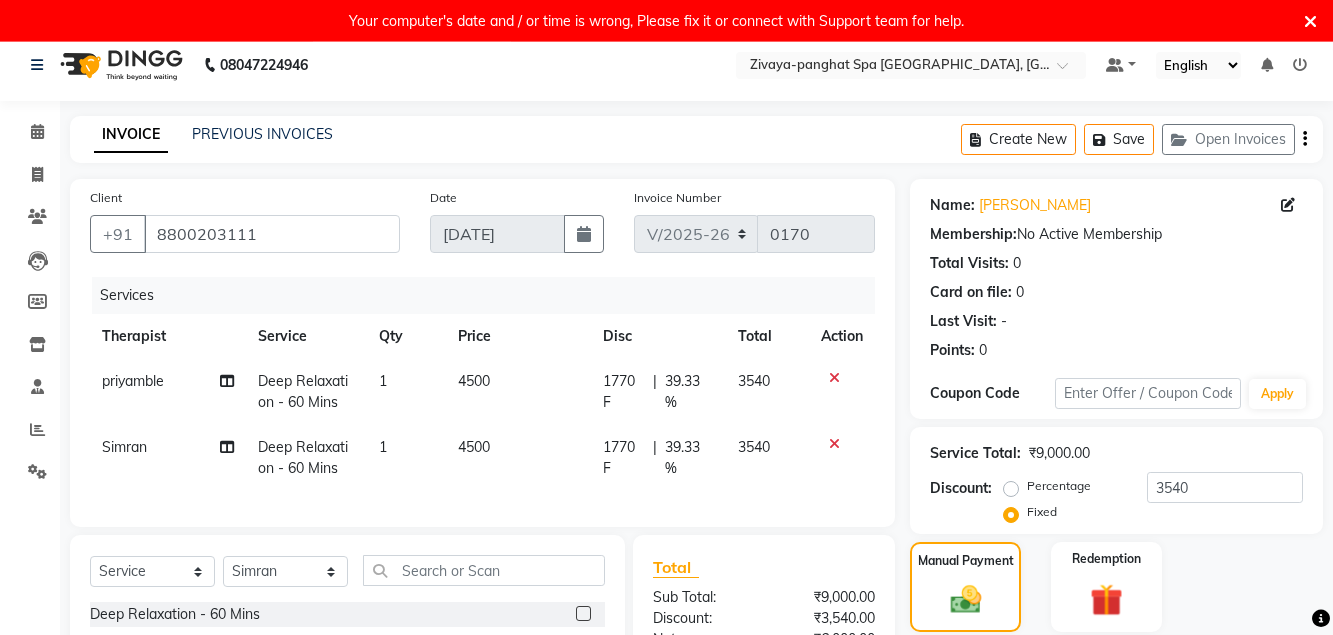 scroll, scrollTop: 0, scrollLeft: 0, axis: both 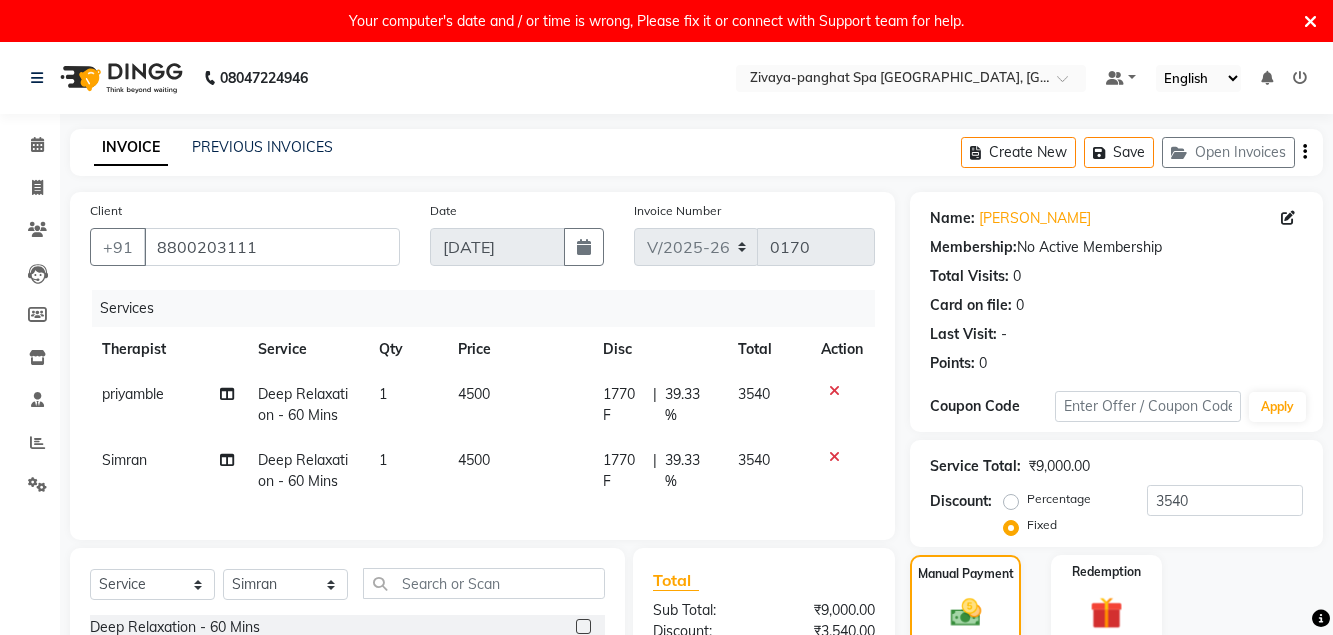 click at bounding box center [1310, 22] 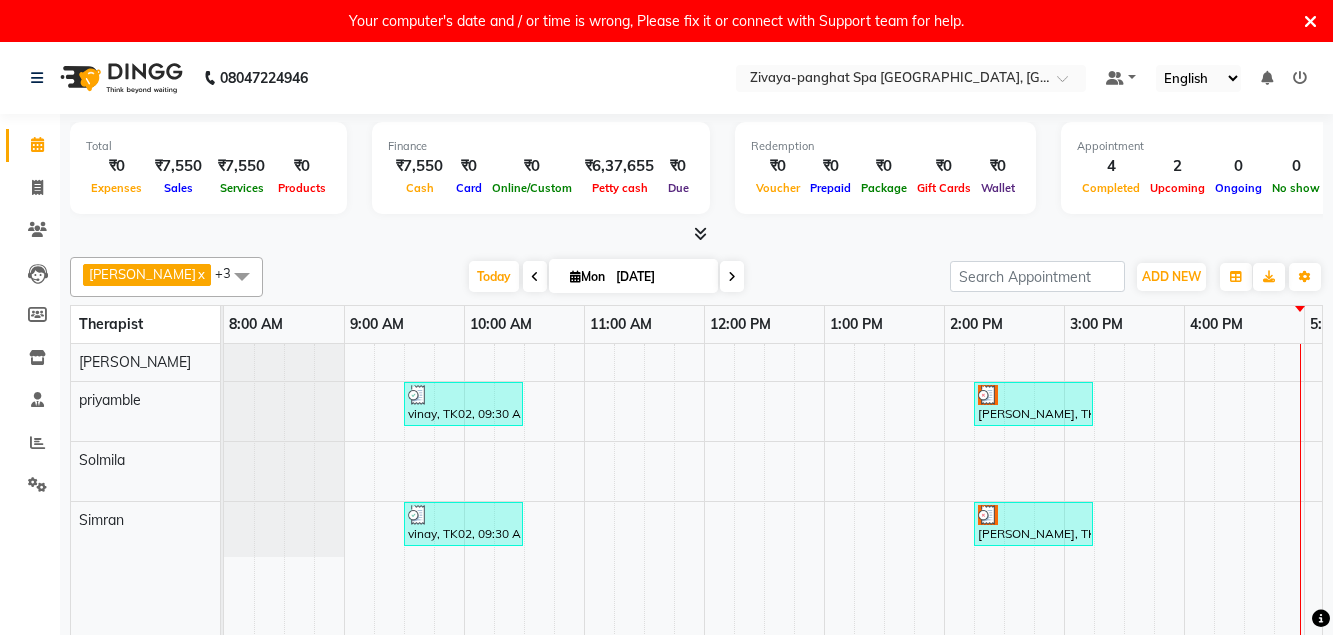 scroll, scrollTop: 0, scrollLeft: 0, axis: both 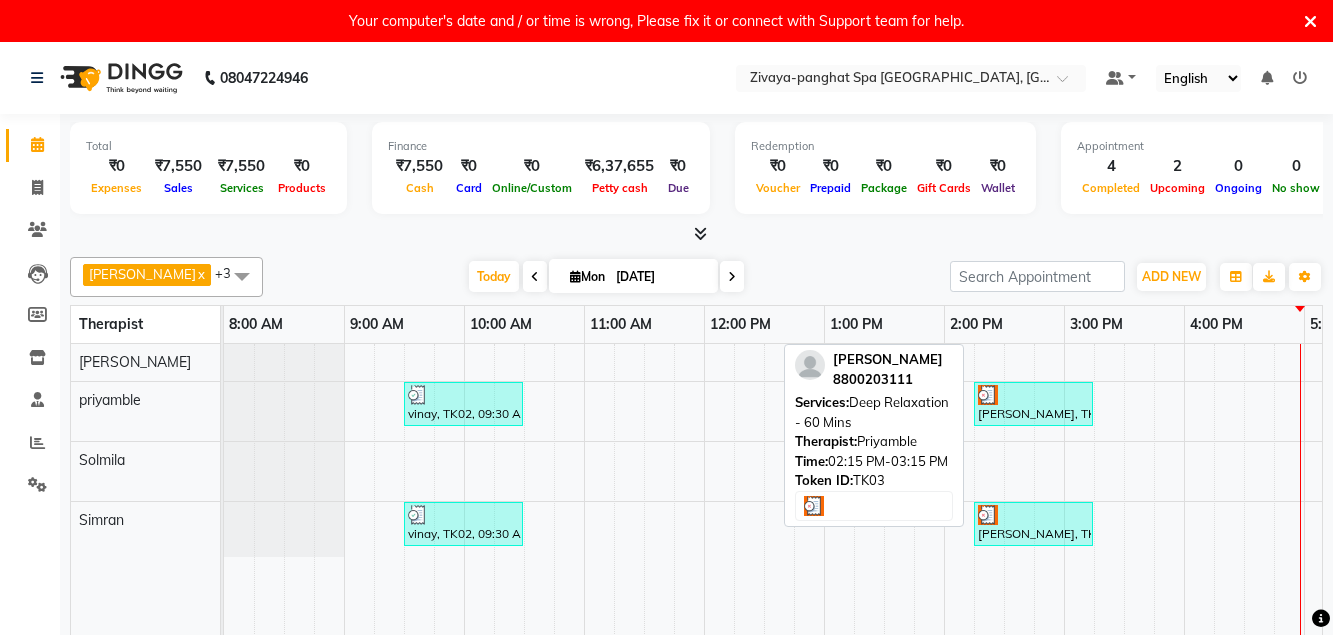 click on "[PERSON_NAME], TK03, 02:15 PM-03:15 PM, Deep Relaxation - 60 Mins" at bounding box center (1033, 404) 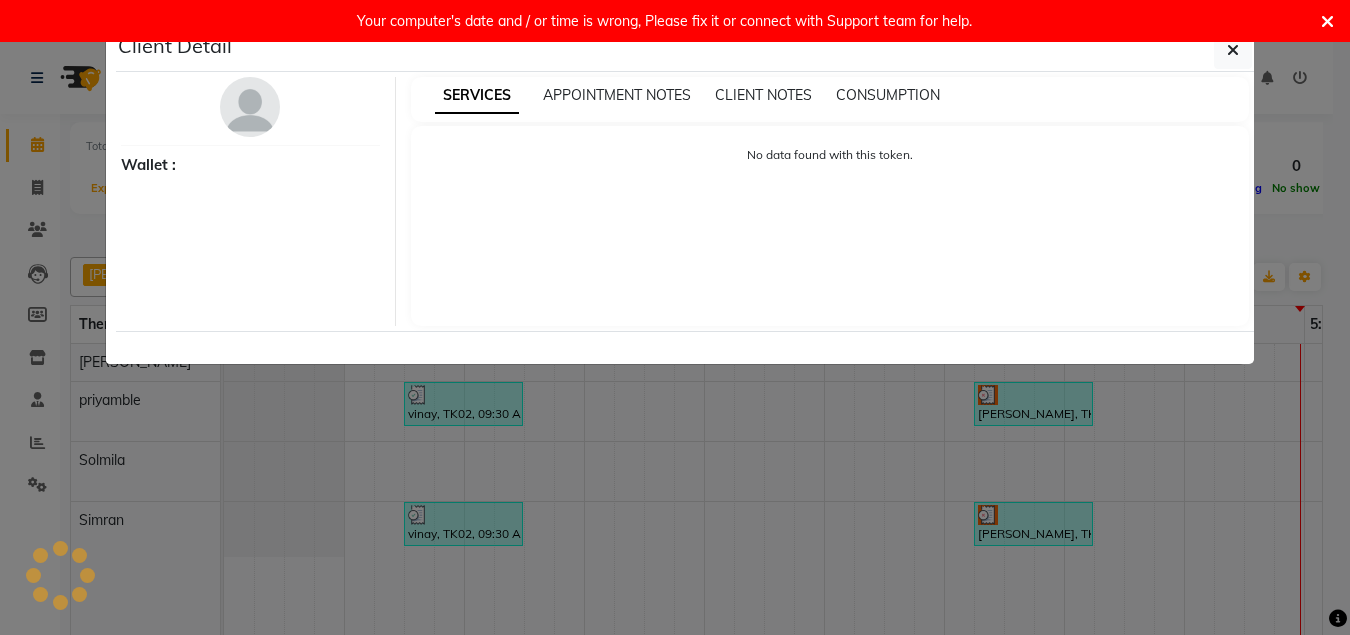 select on "3" 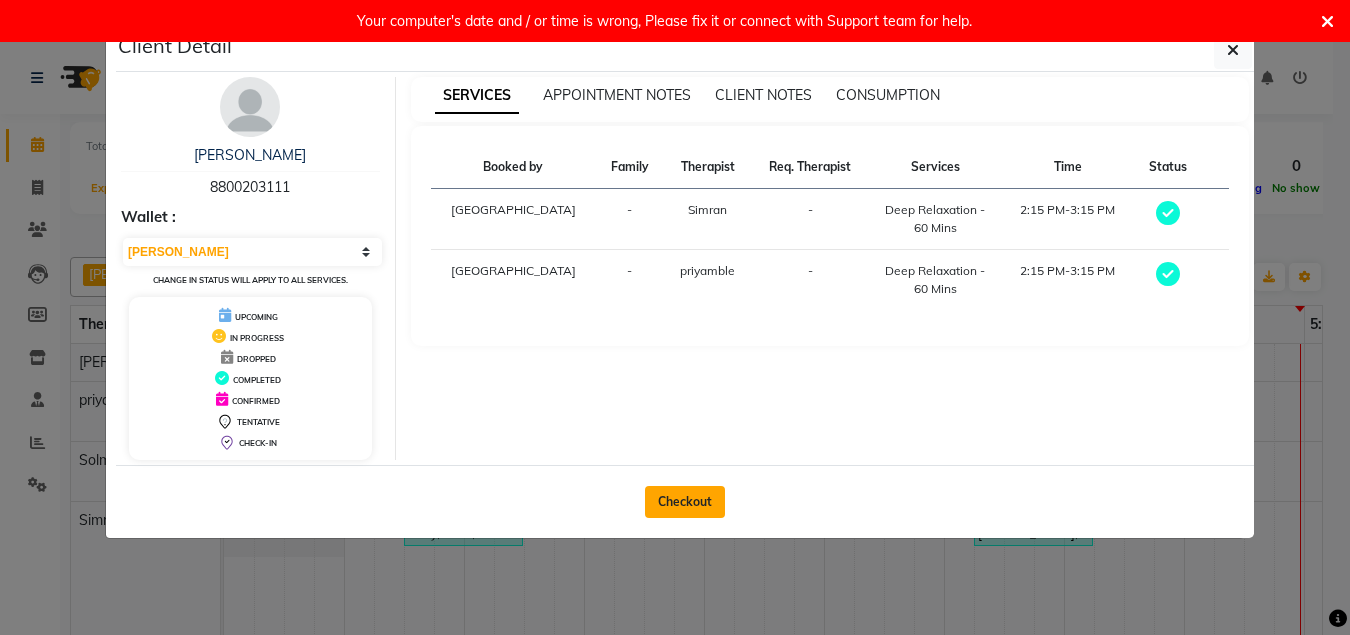 click on "Checkout" 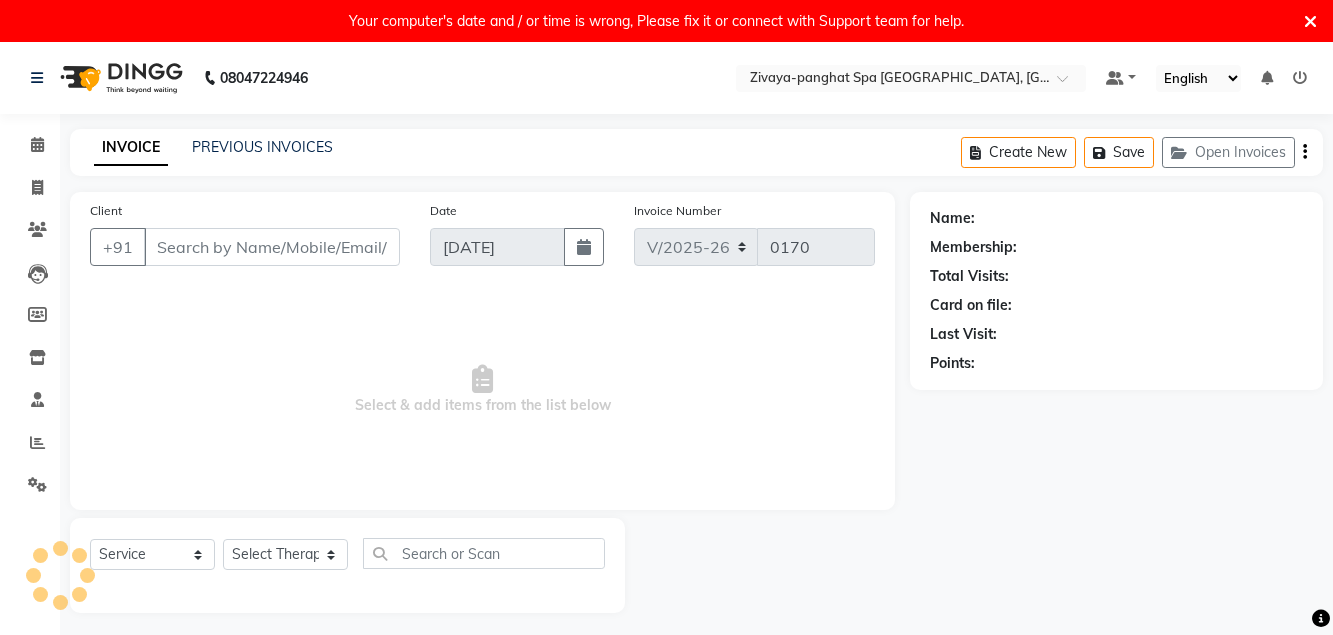 type on "8800203111" 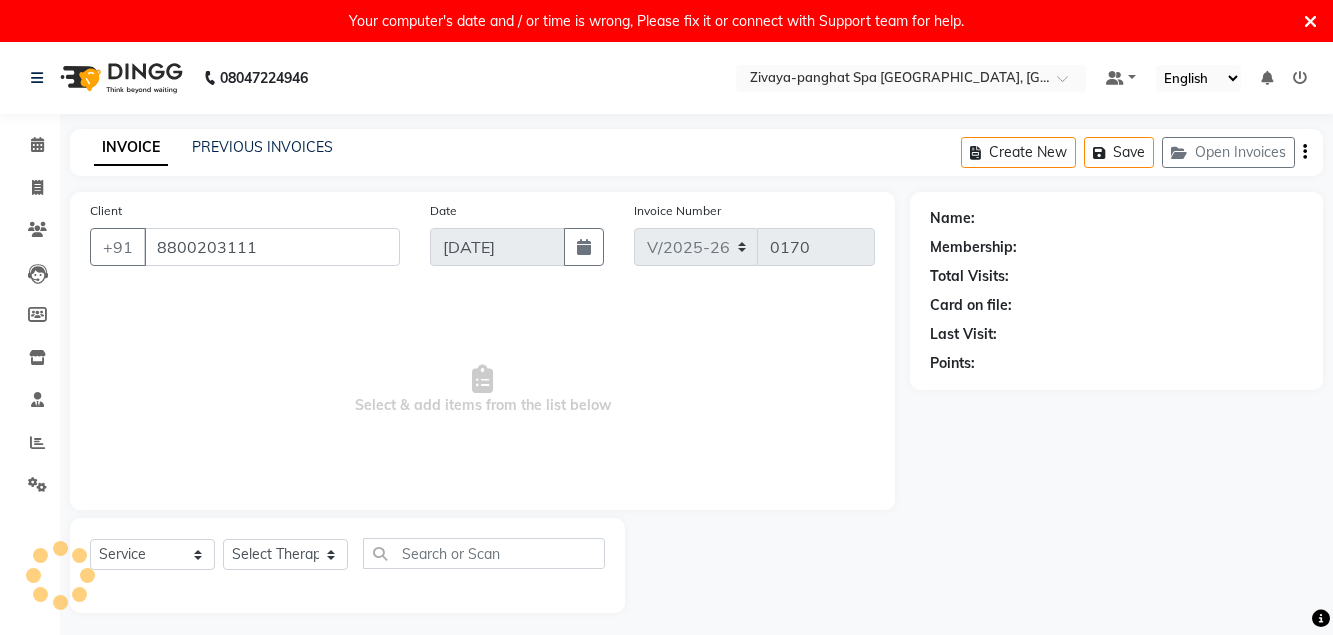 select on "68574" 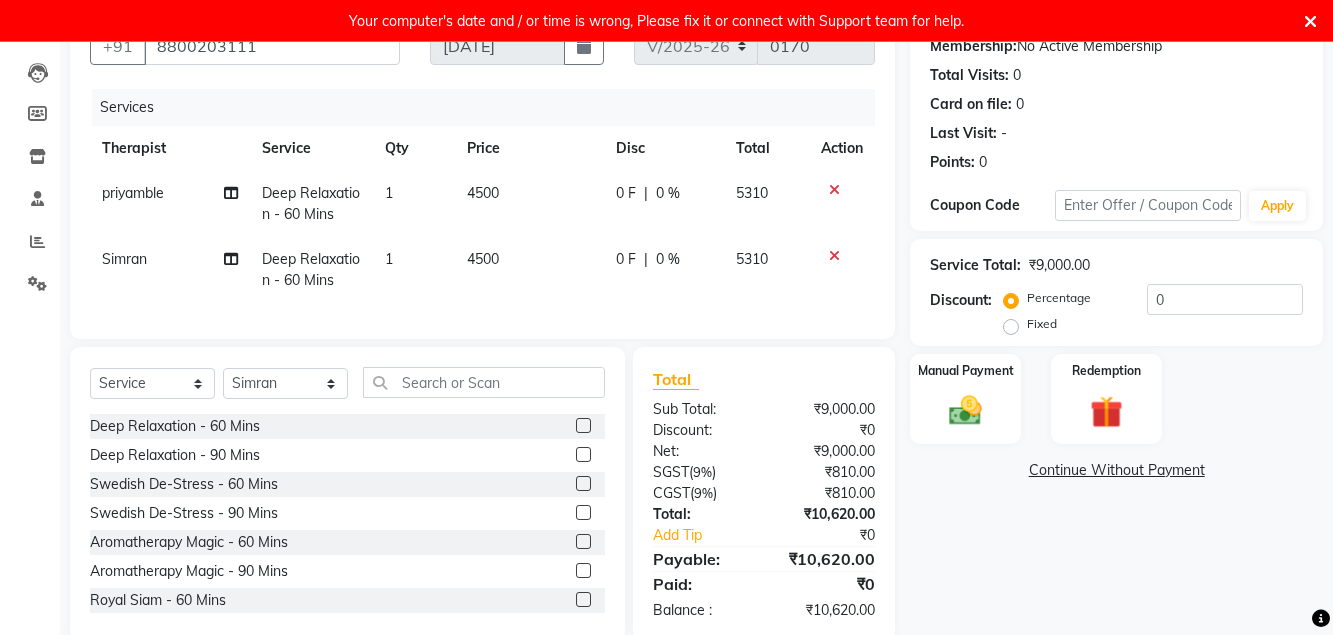 scroll, scrollTop: 204, scrollLeft: 0, axis: vertical 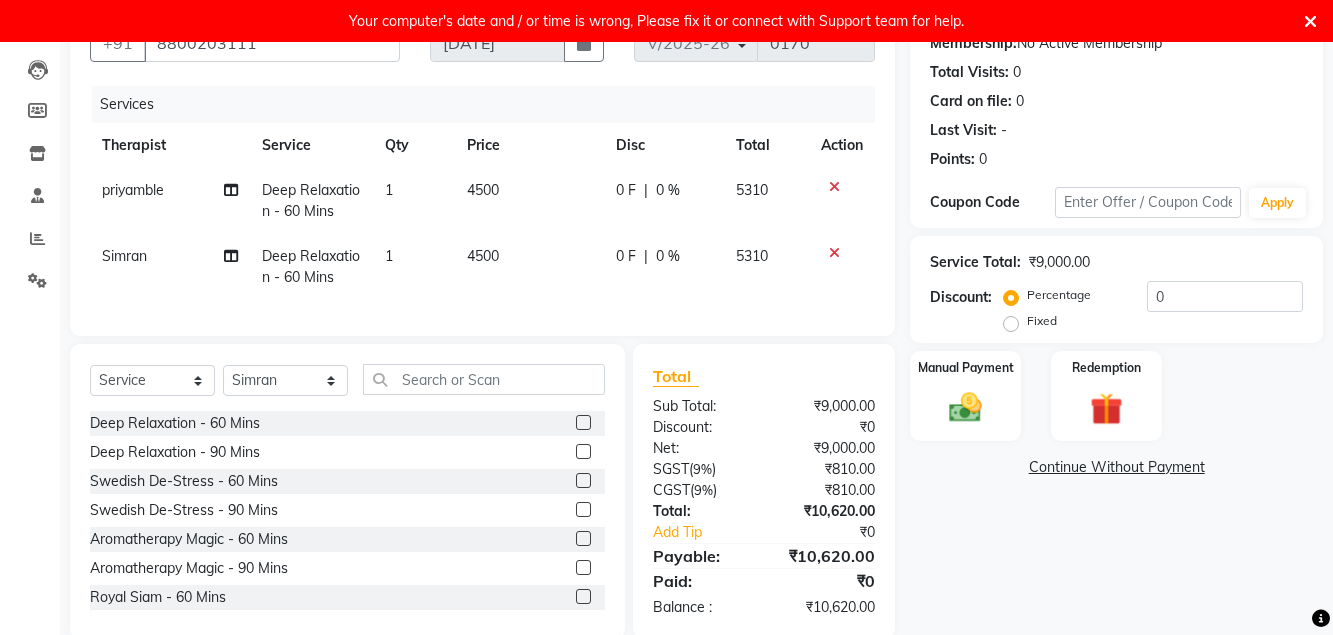 click on "Fixed" 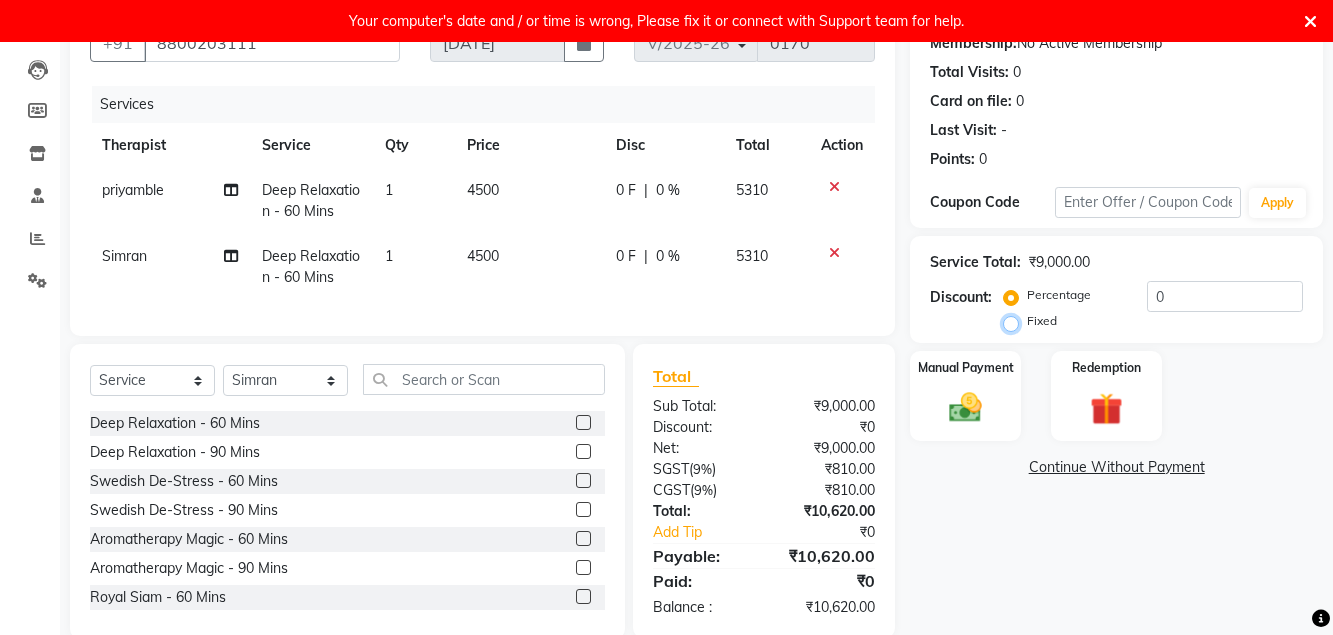 click on "Fixed" at bounding box center [1015, 321] 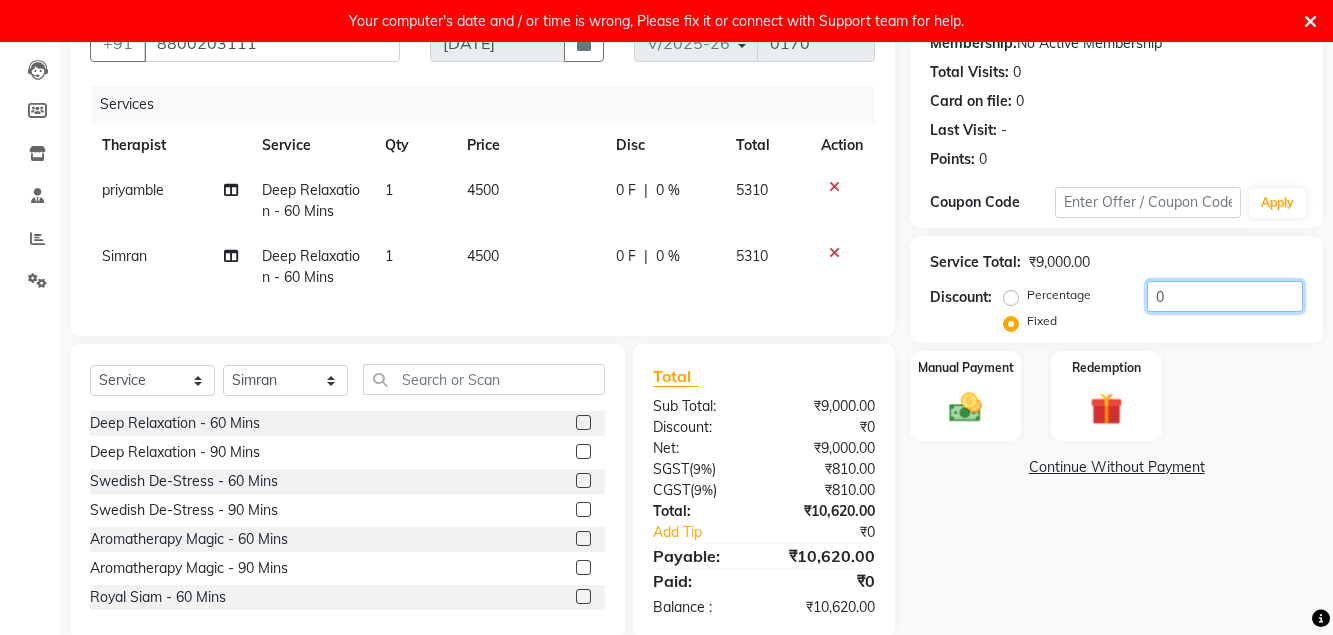 click on "0" 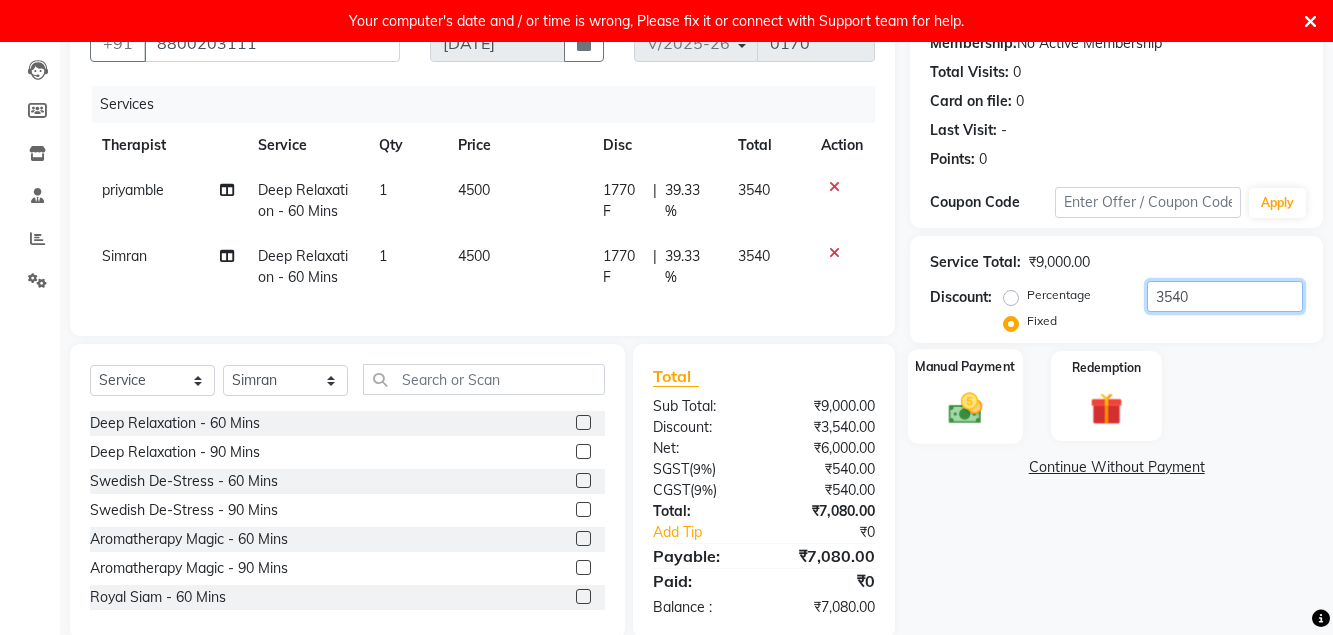 type on "3540" 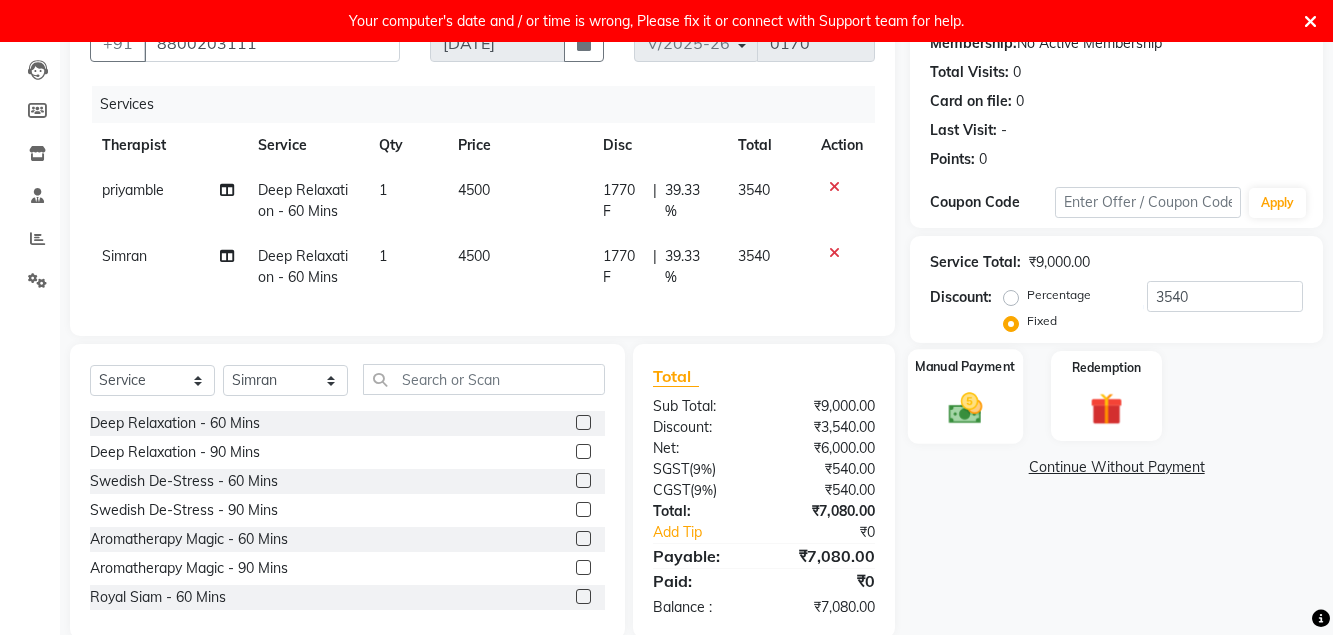 click 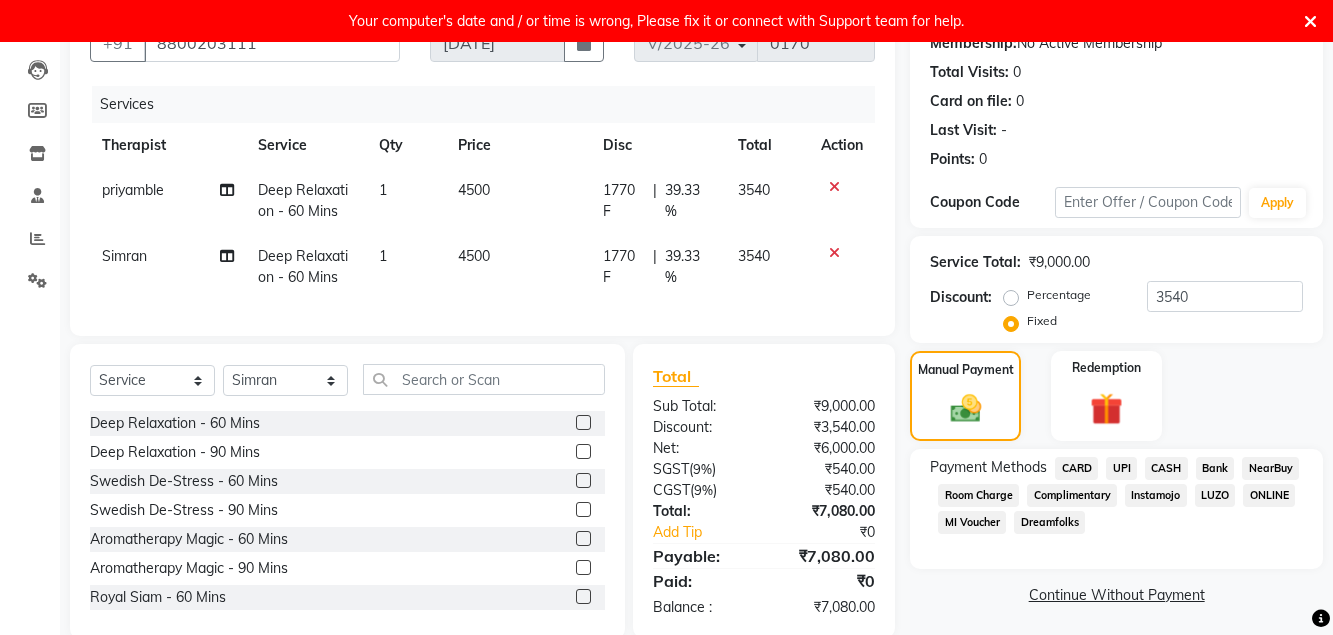 click on "UPI" 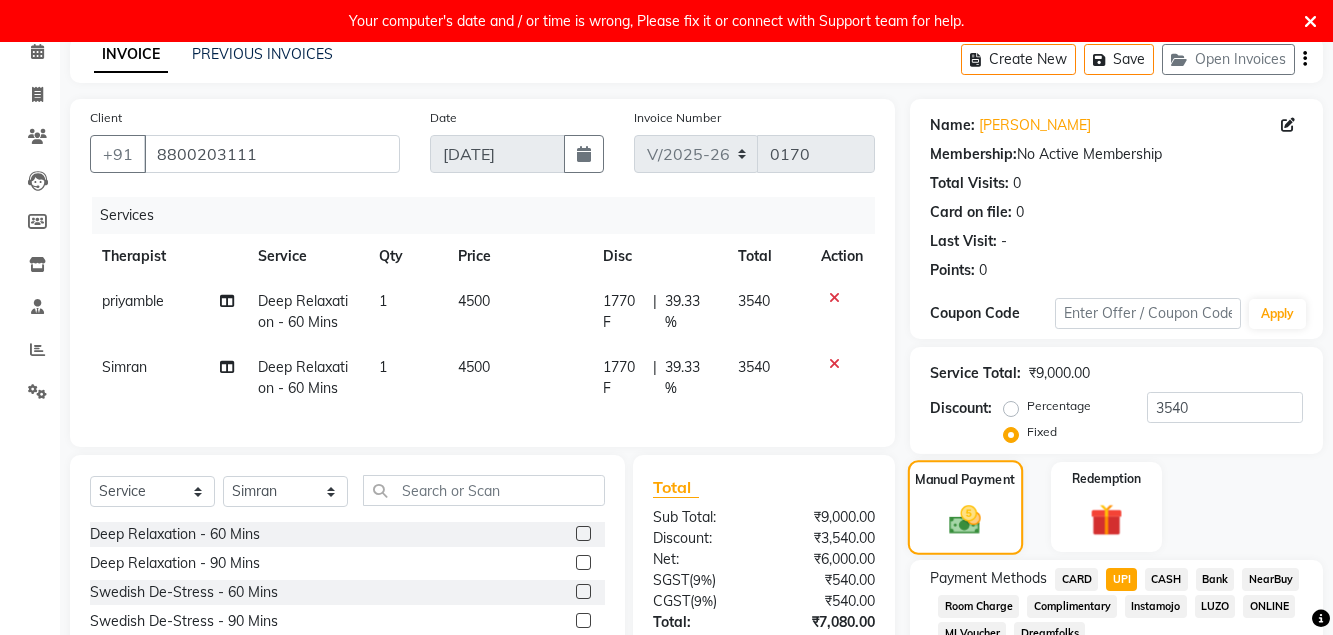 scroll, scrollTop: 87, scrollLeft: 0, axis: vertical 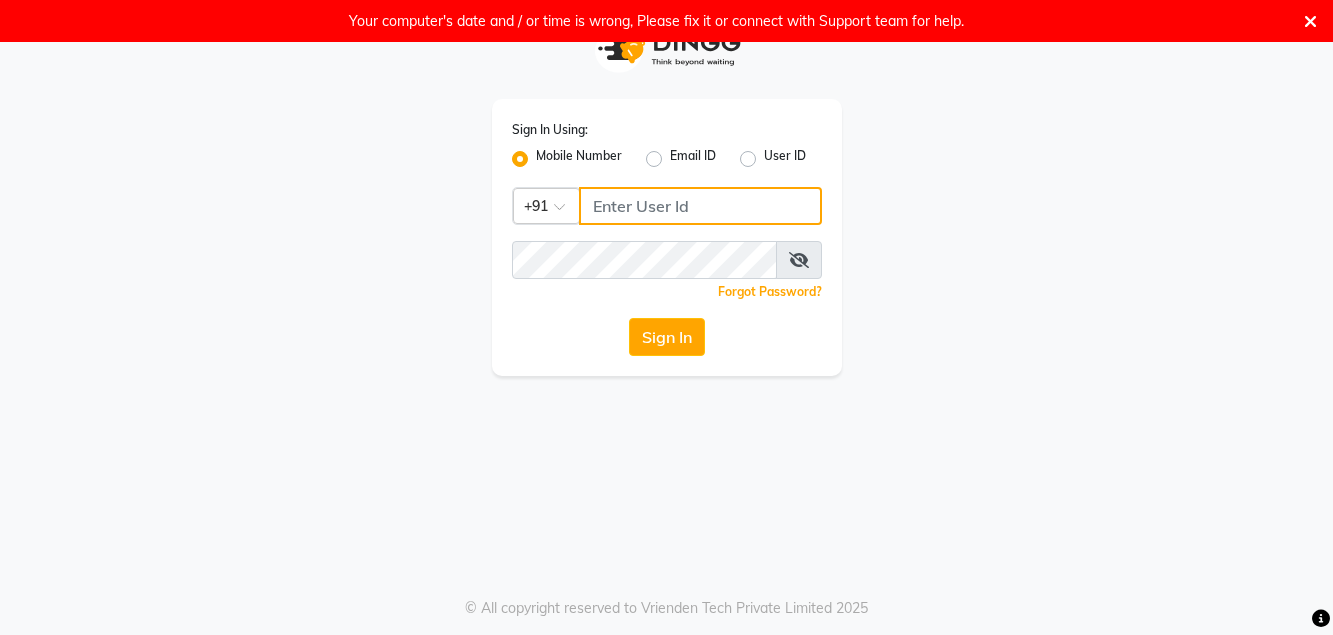 click 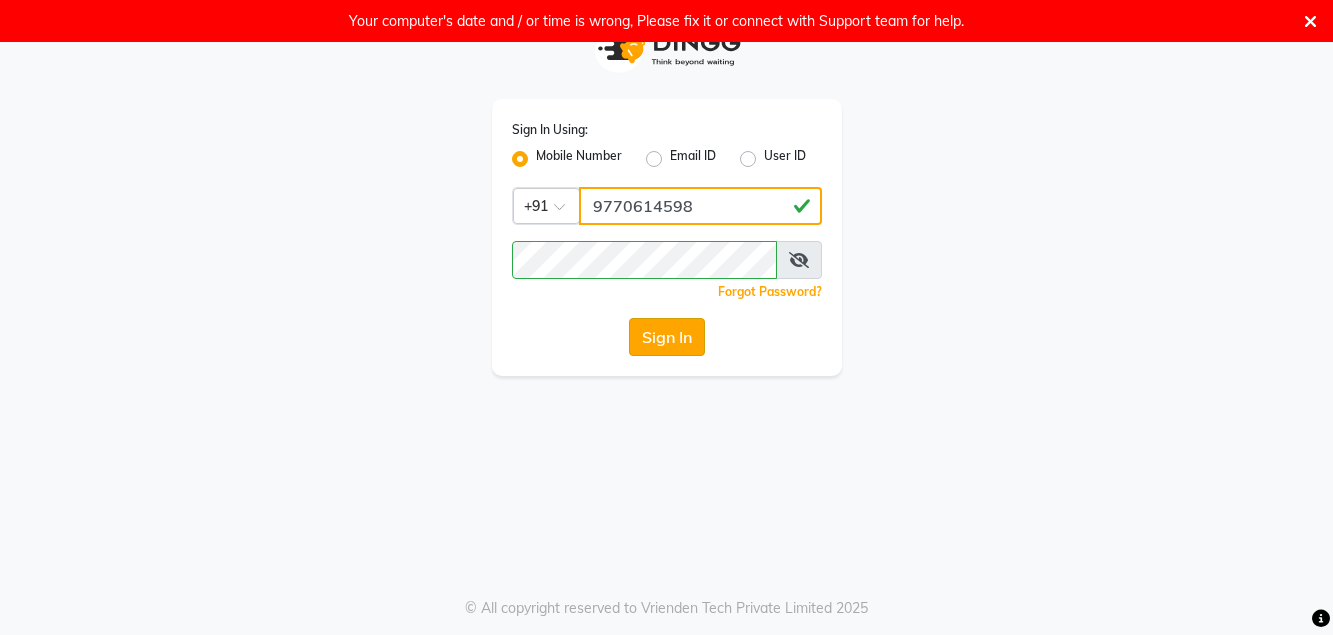 type on "9770614598" 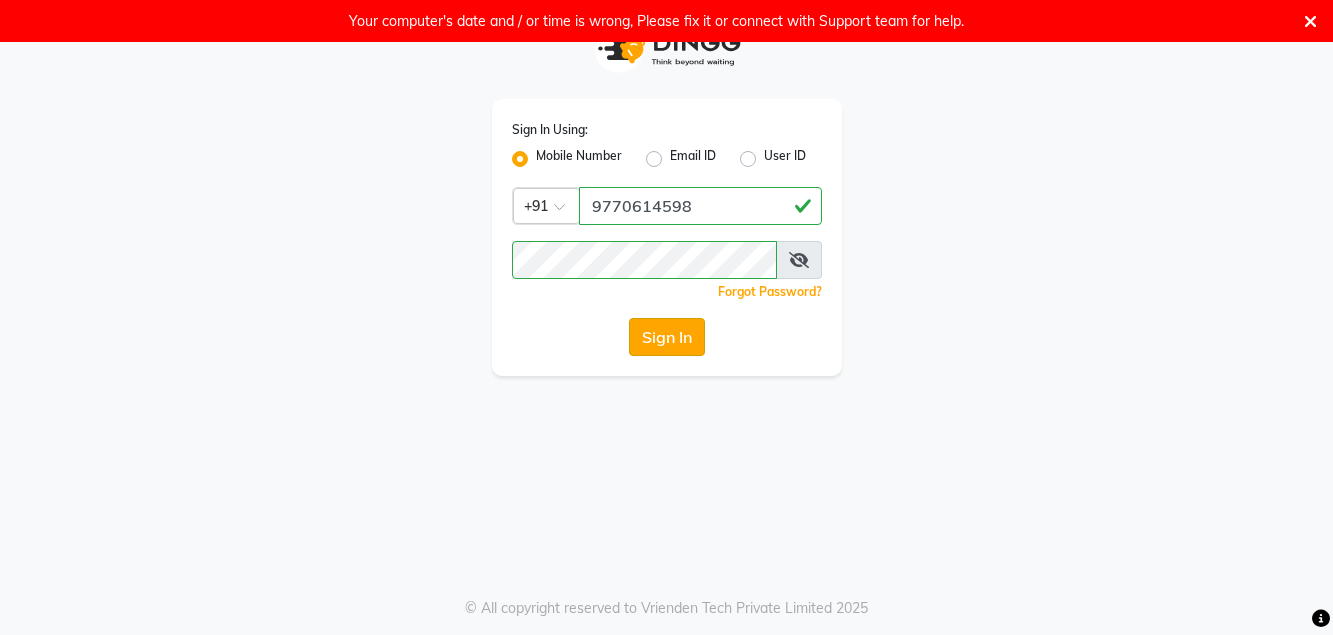 click on "Sign In" 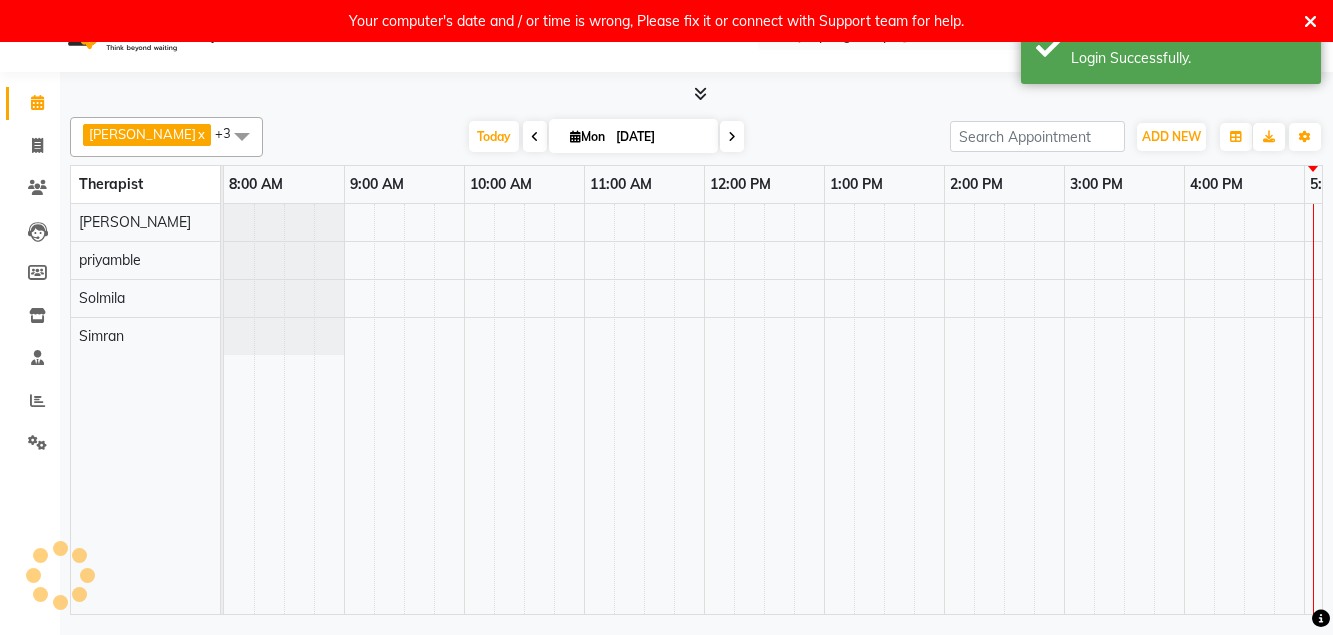 scroll, scrollTop: 0, scrollLeft: 0, axis: both 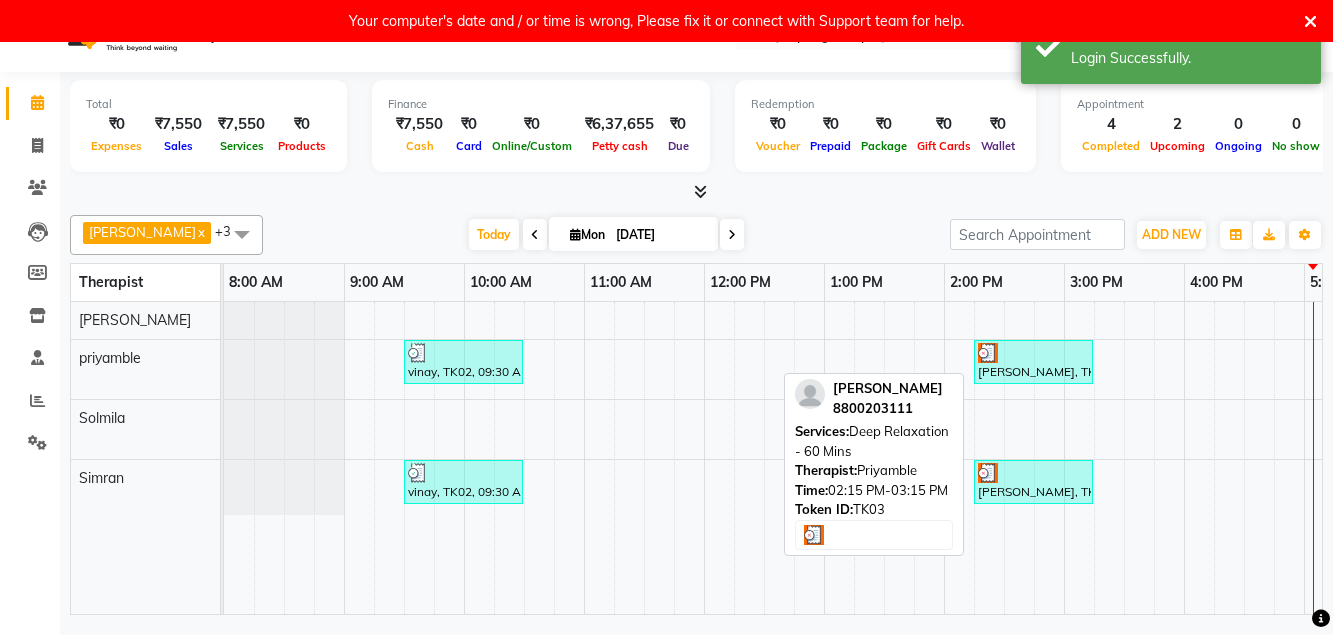 click on "[PERSON_NAME], TK03, 02:15 PM-03:15 PM, Deep Relaxation - 60 Mins" at bounding box center [1033, 362] 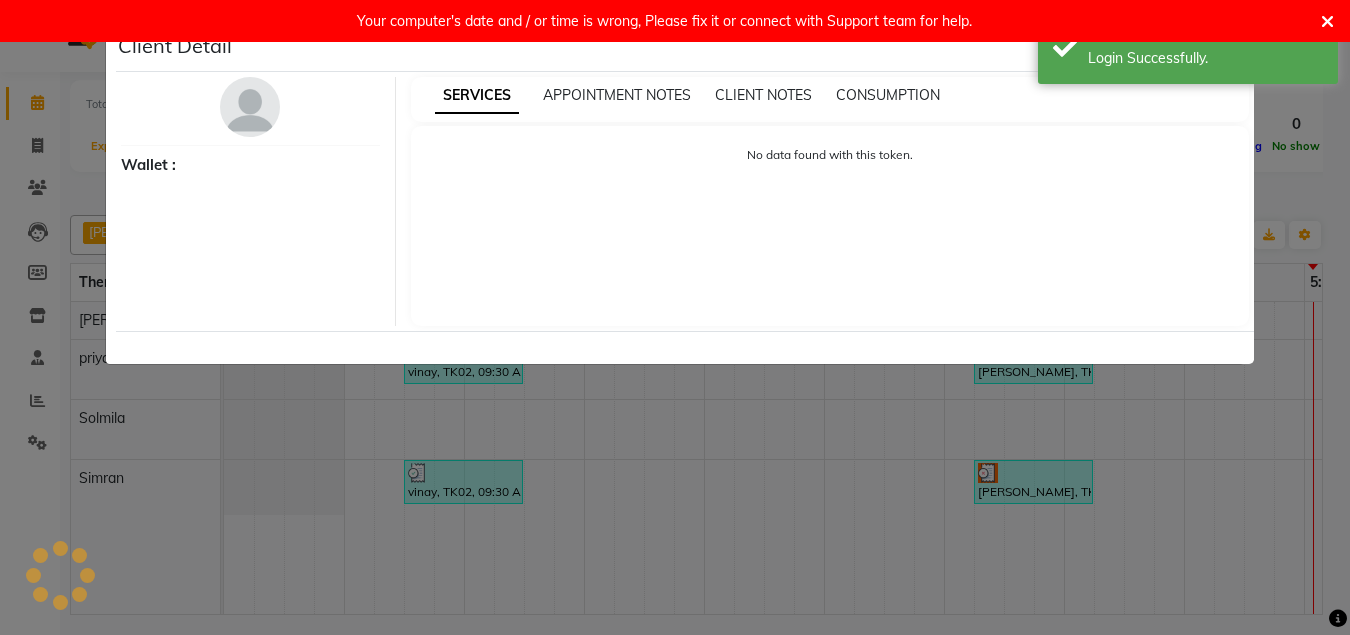 select on "3" 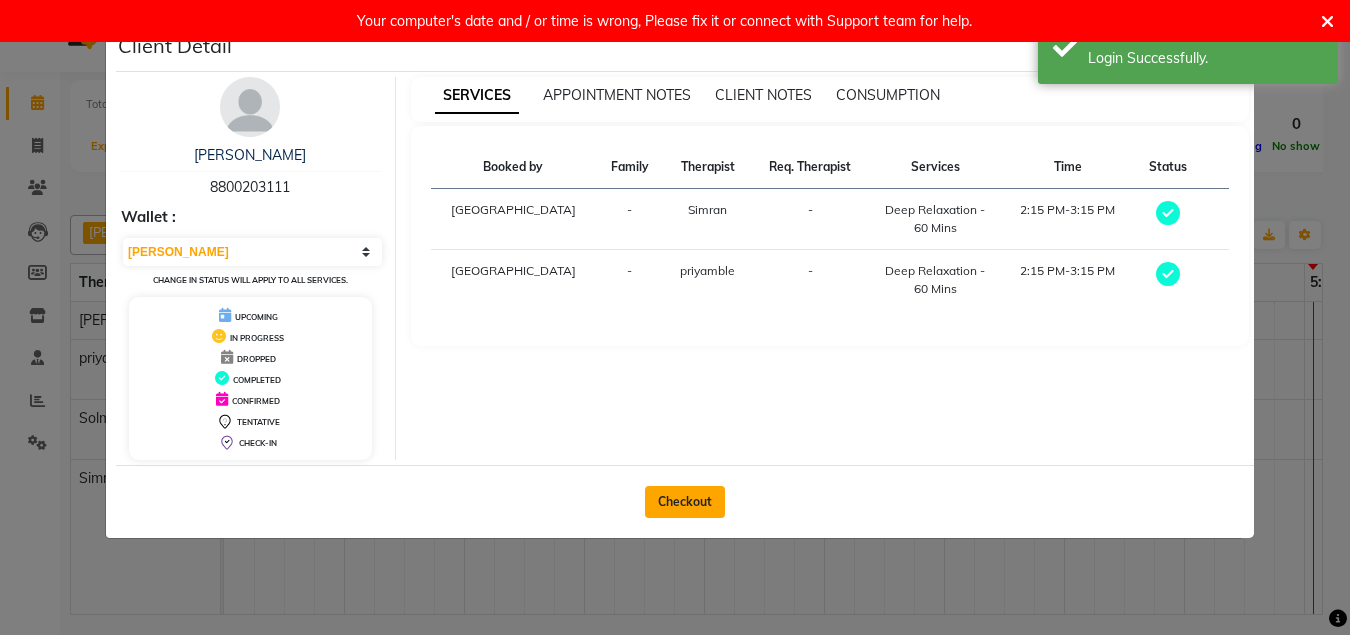 click on "Checkout" 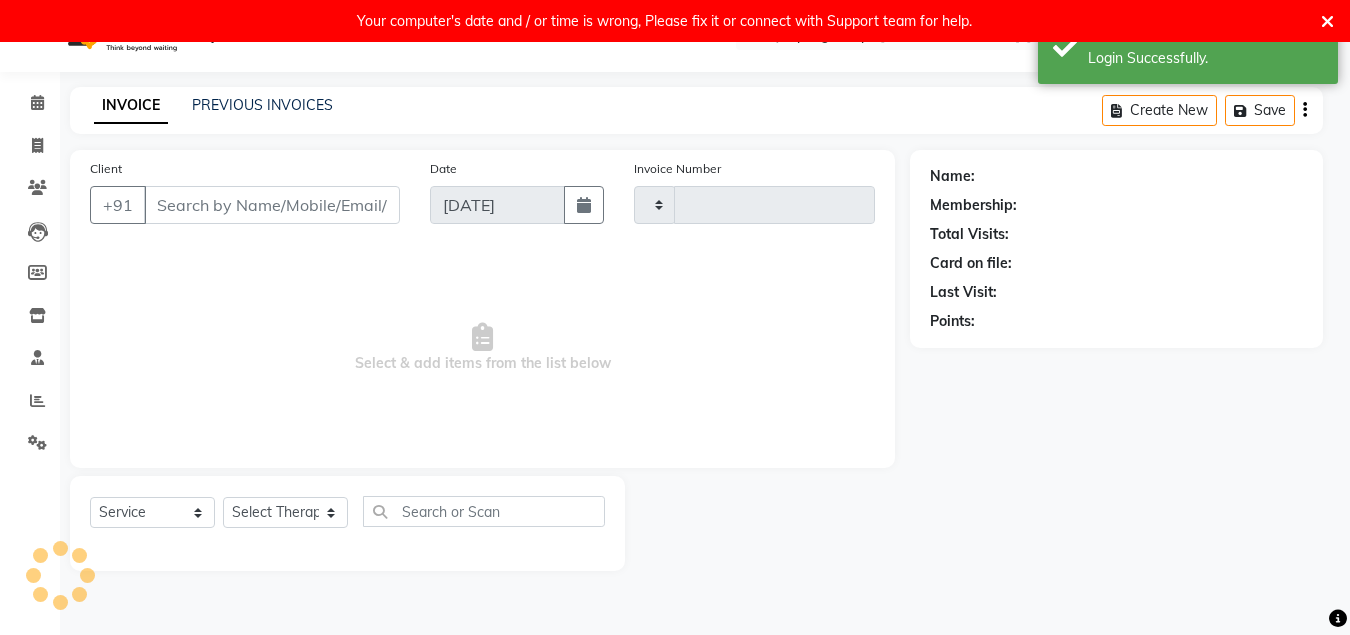 type on "0170" 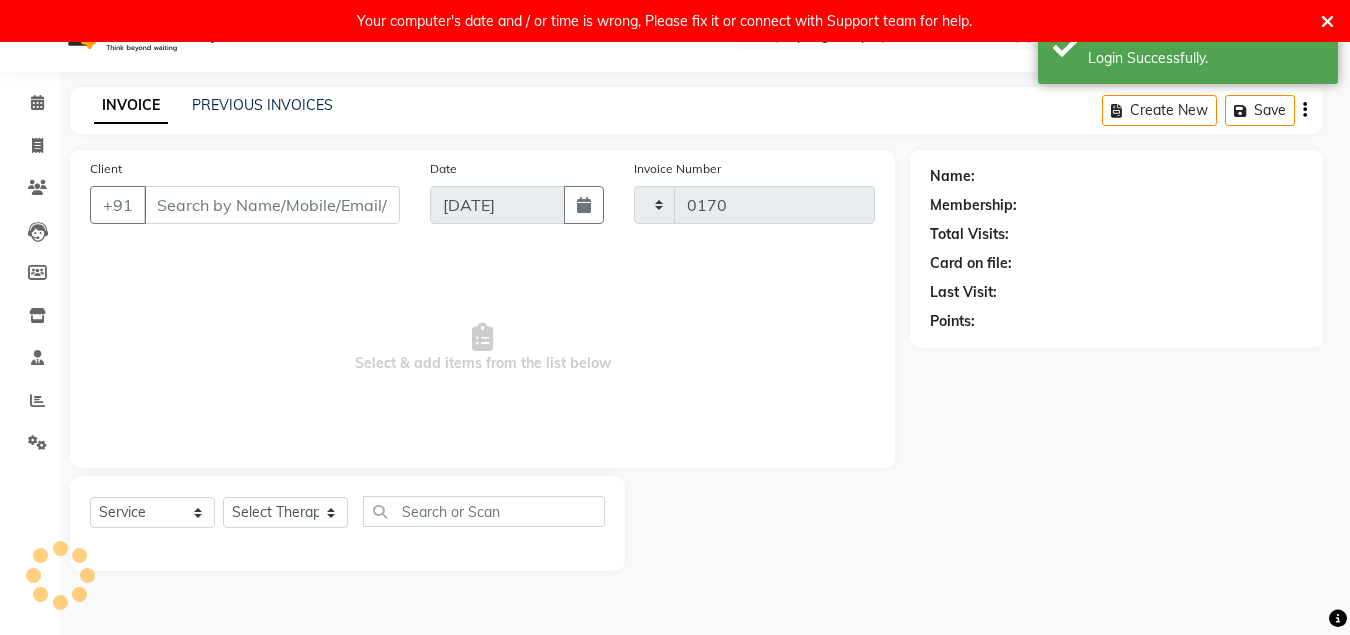 select on "6945" 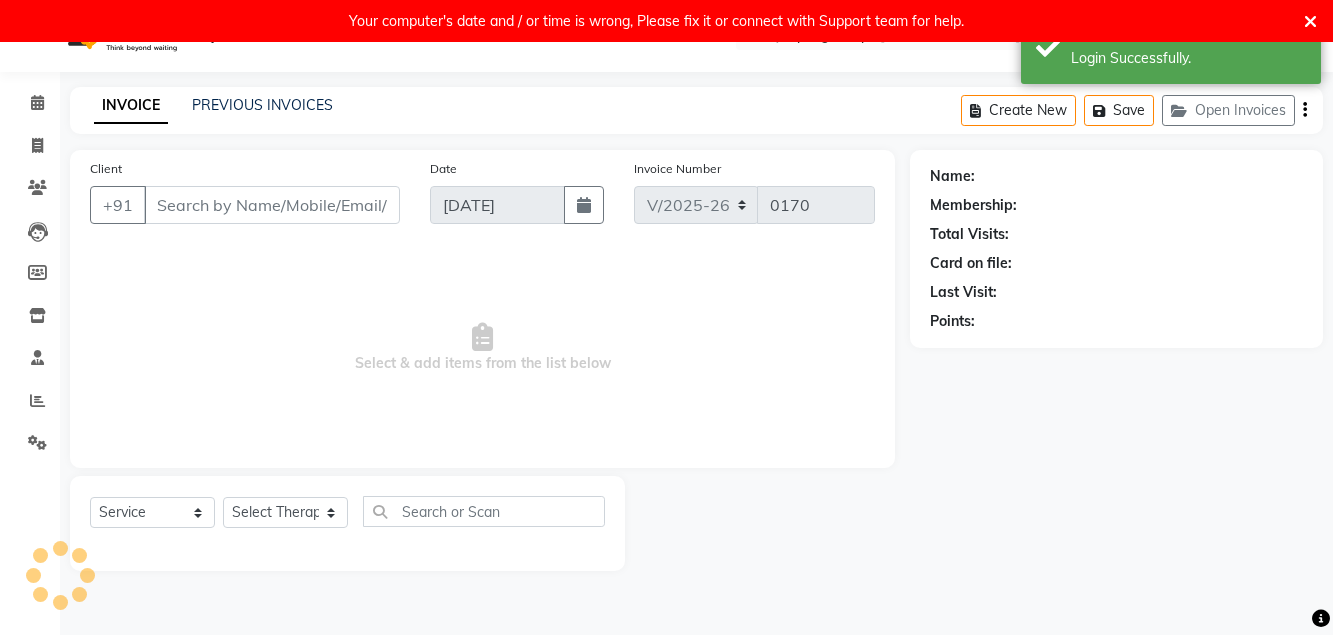 type on "8800203111" 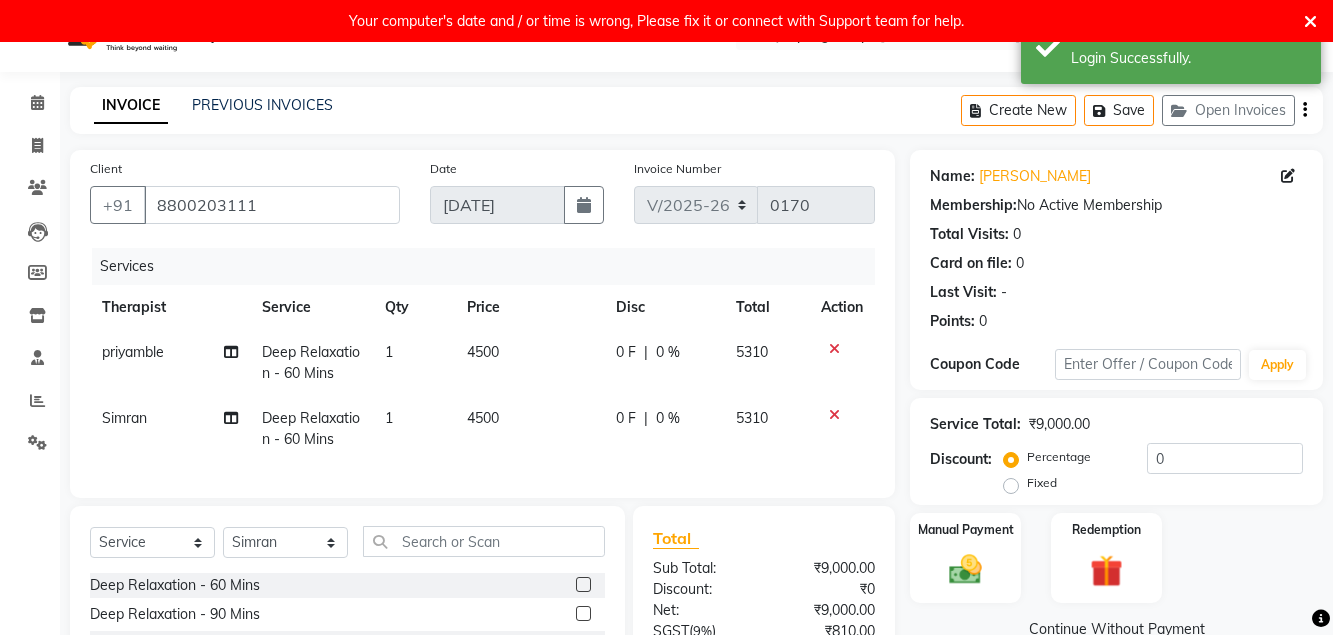 click on "Fixed" 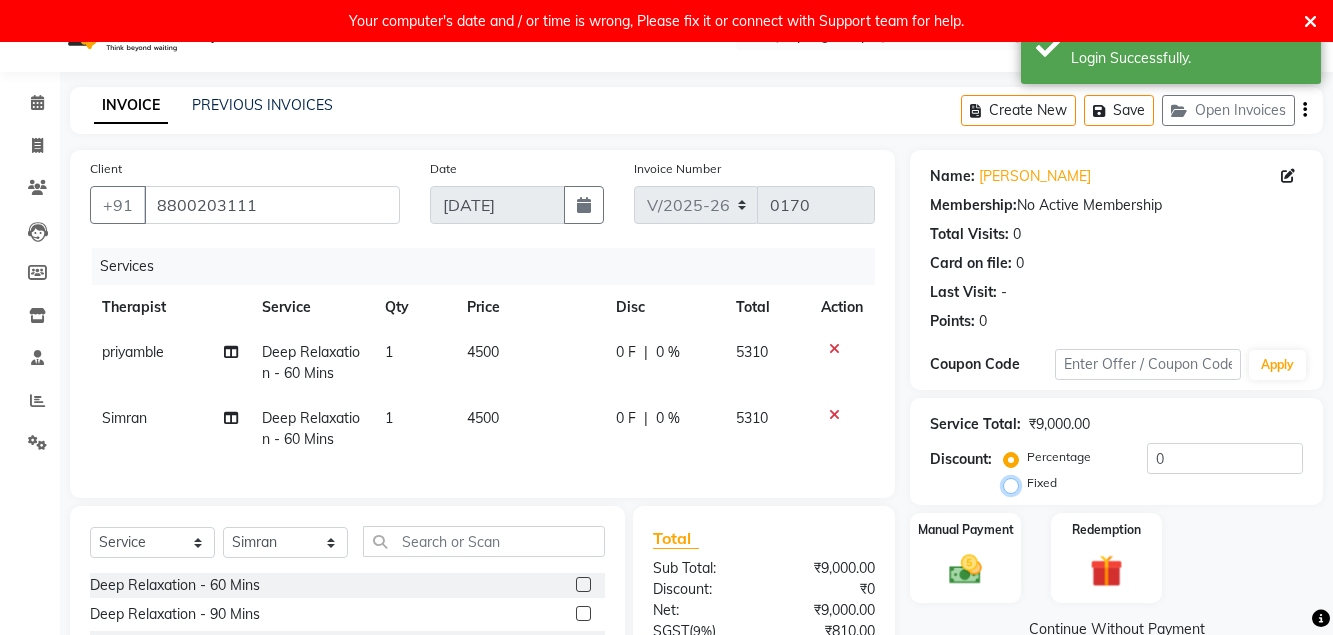 click on "Fixed" at bounding box center (1015, 483) 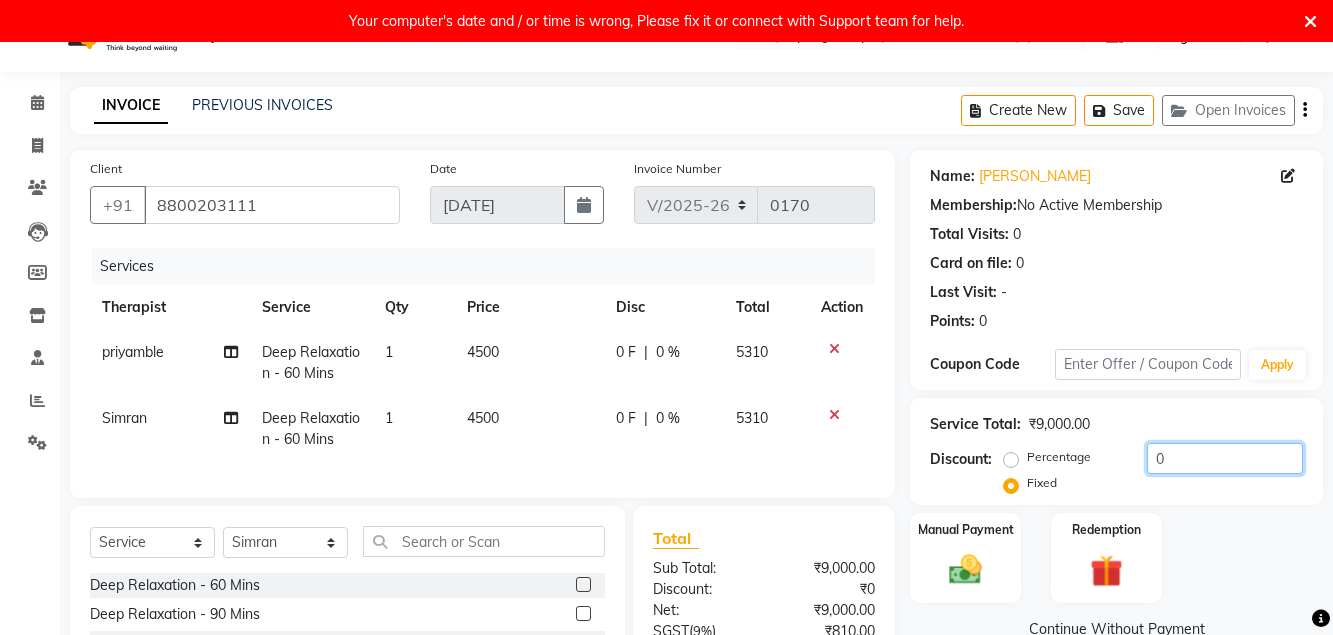 click on "0" 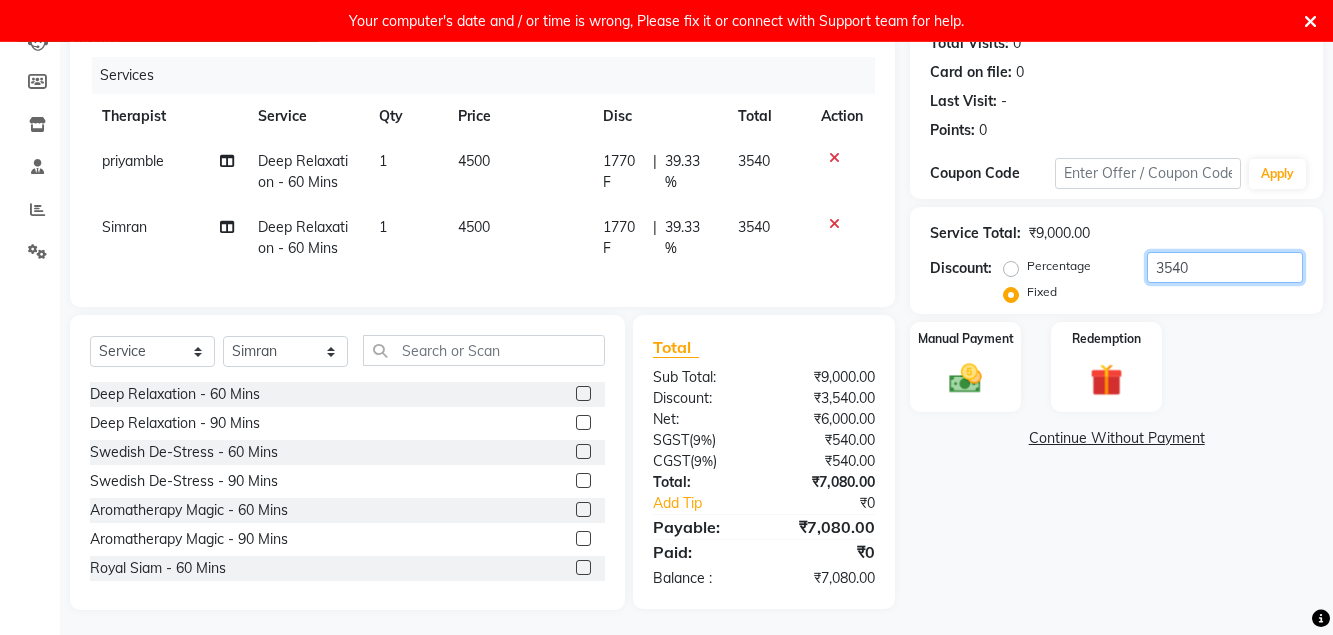 scroll, scrollTop: 246, scrollLeft: 0, axis: vertical 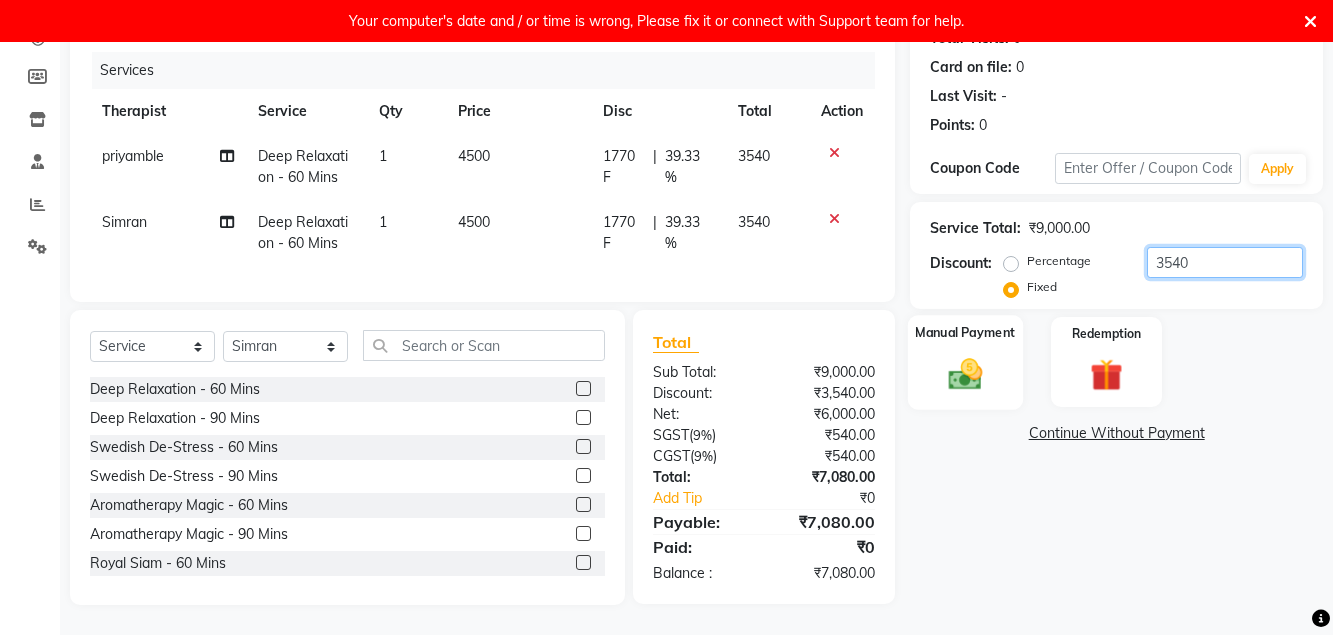 type on "3540" 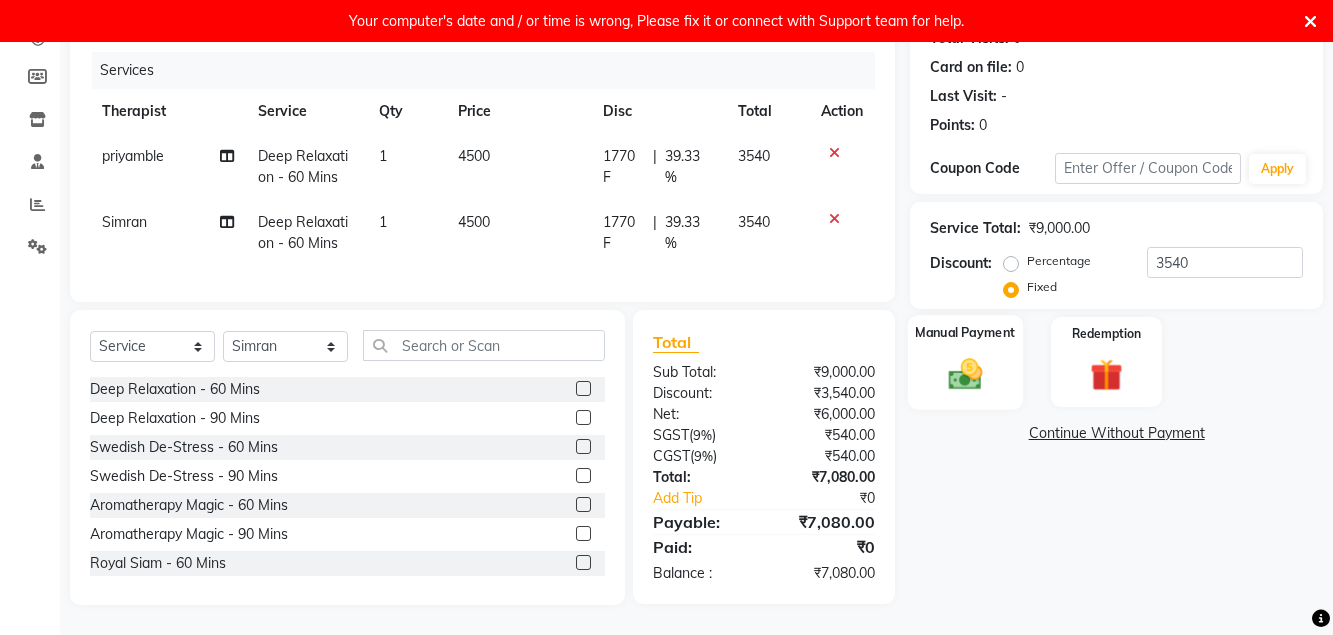 click 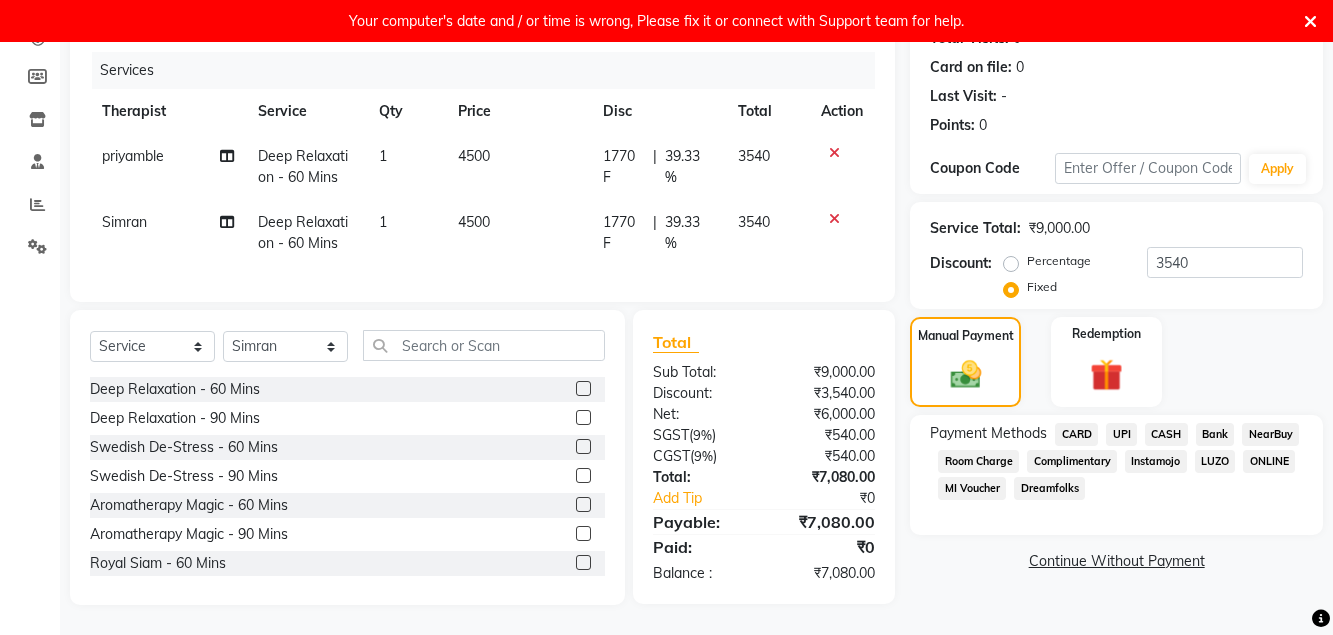 click on "UPI" 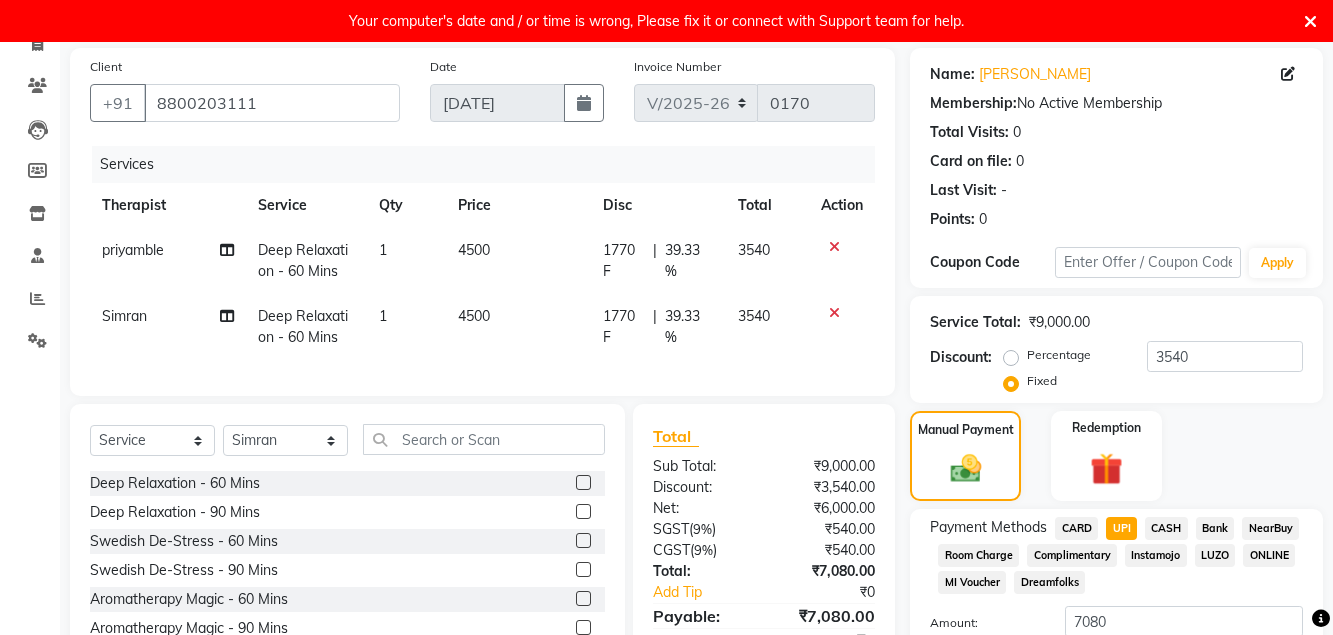 scroll, scrollTop: 246, scrollLeft: 0, axis: vertical 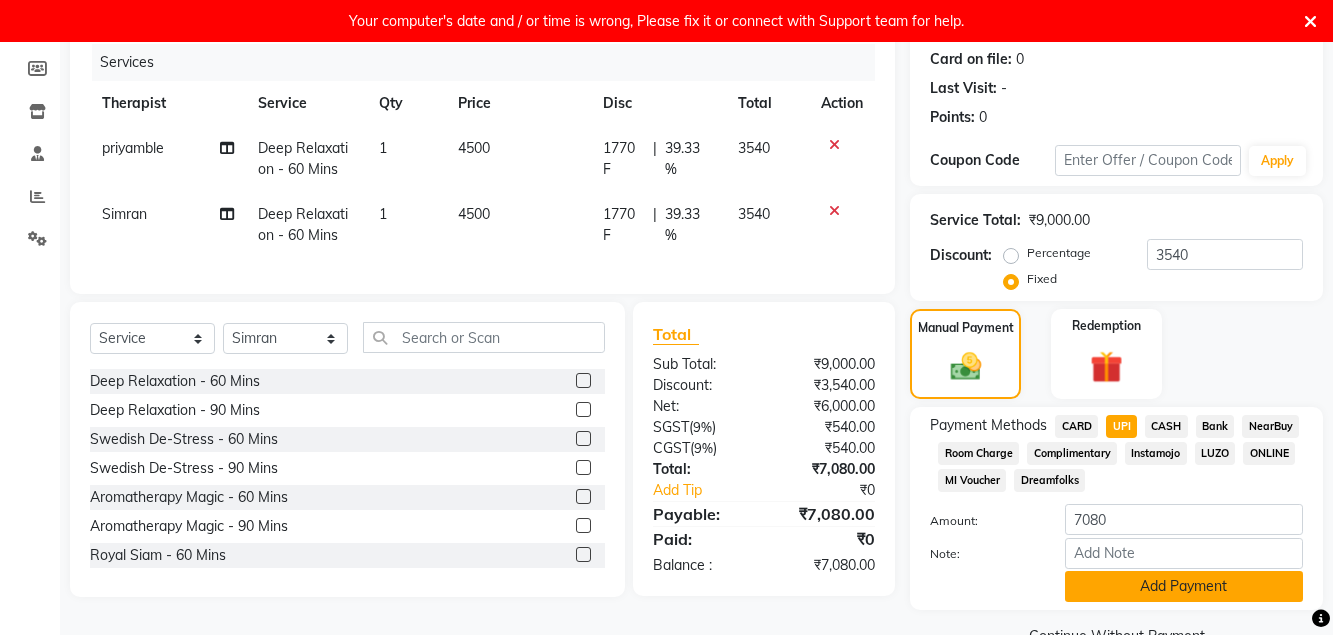 click on "Add Payment" 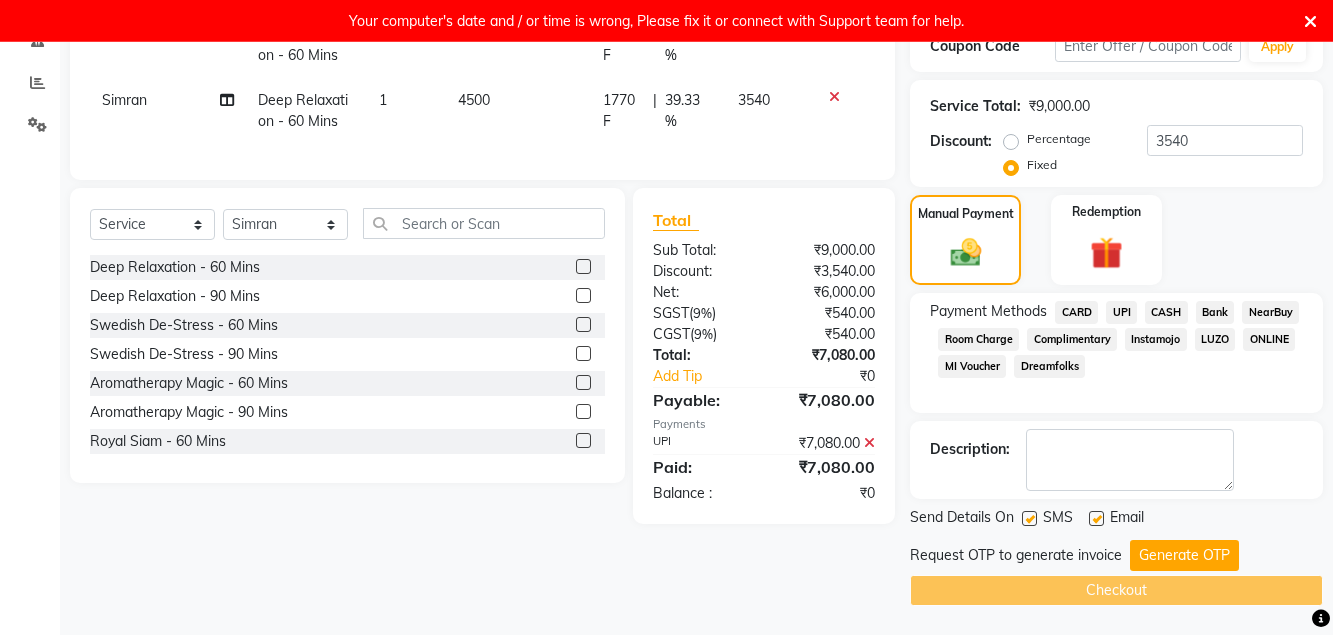 scroll, scrollTop: 361, scrollLeft: 0, axis: vertical 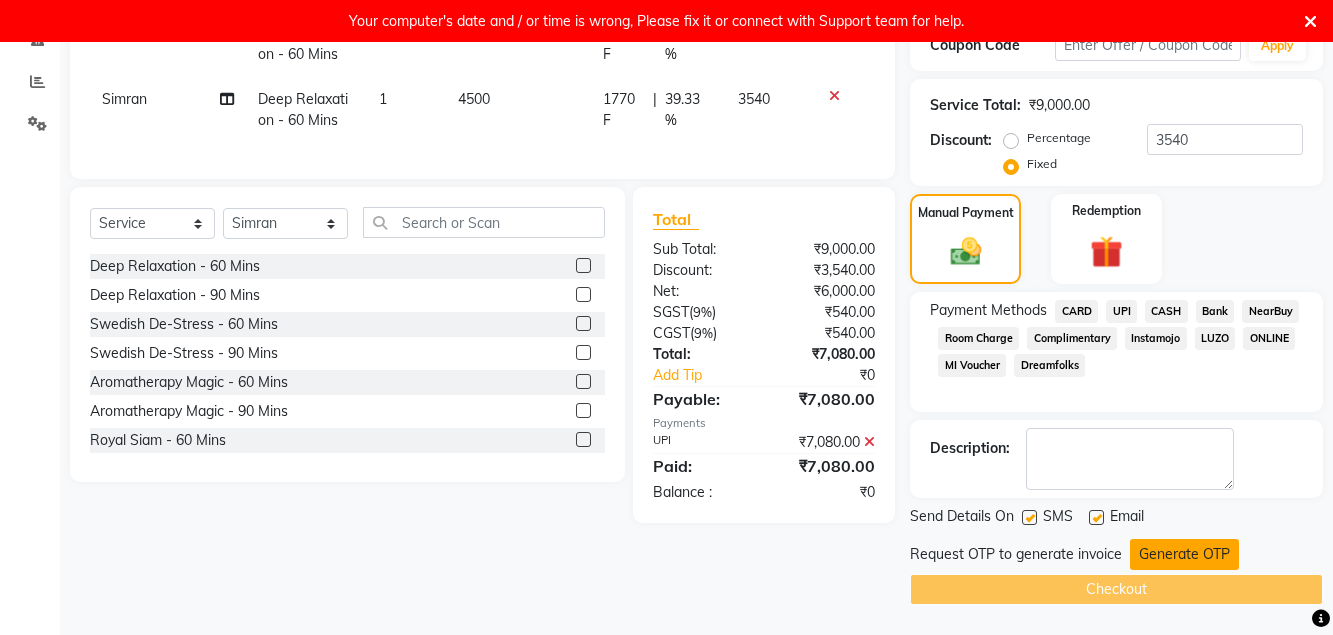 click on "Generate OTP" 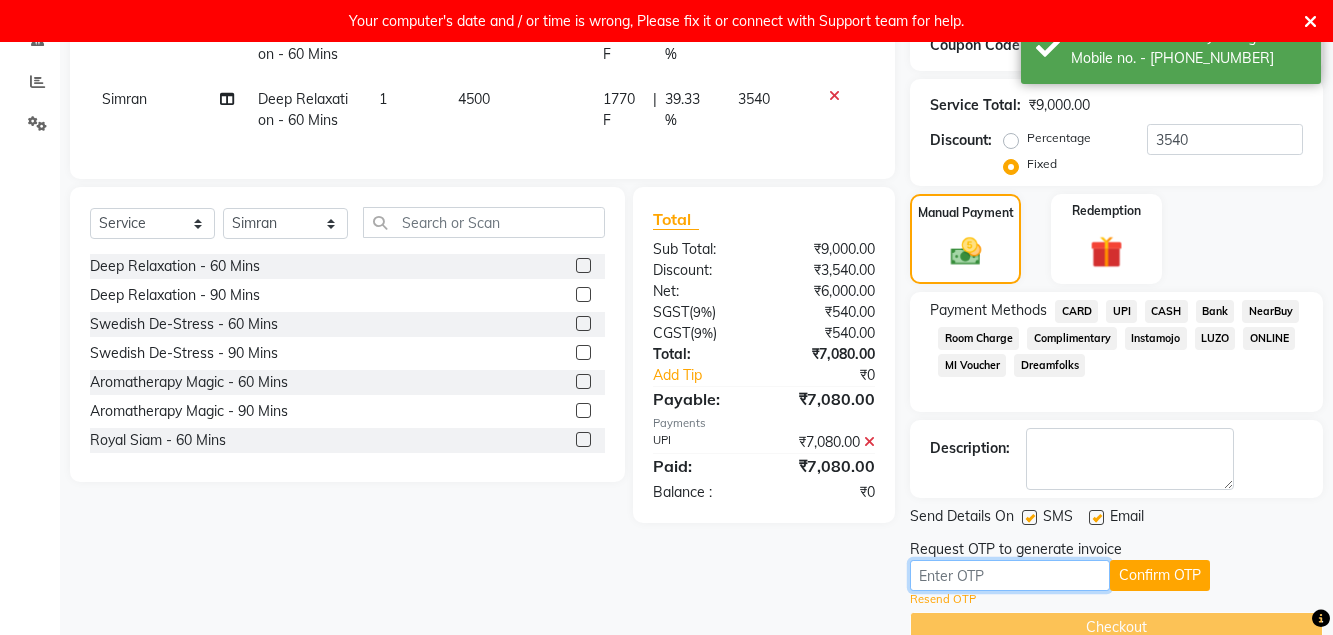 click at bounding box center [1010, 575] 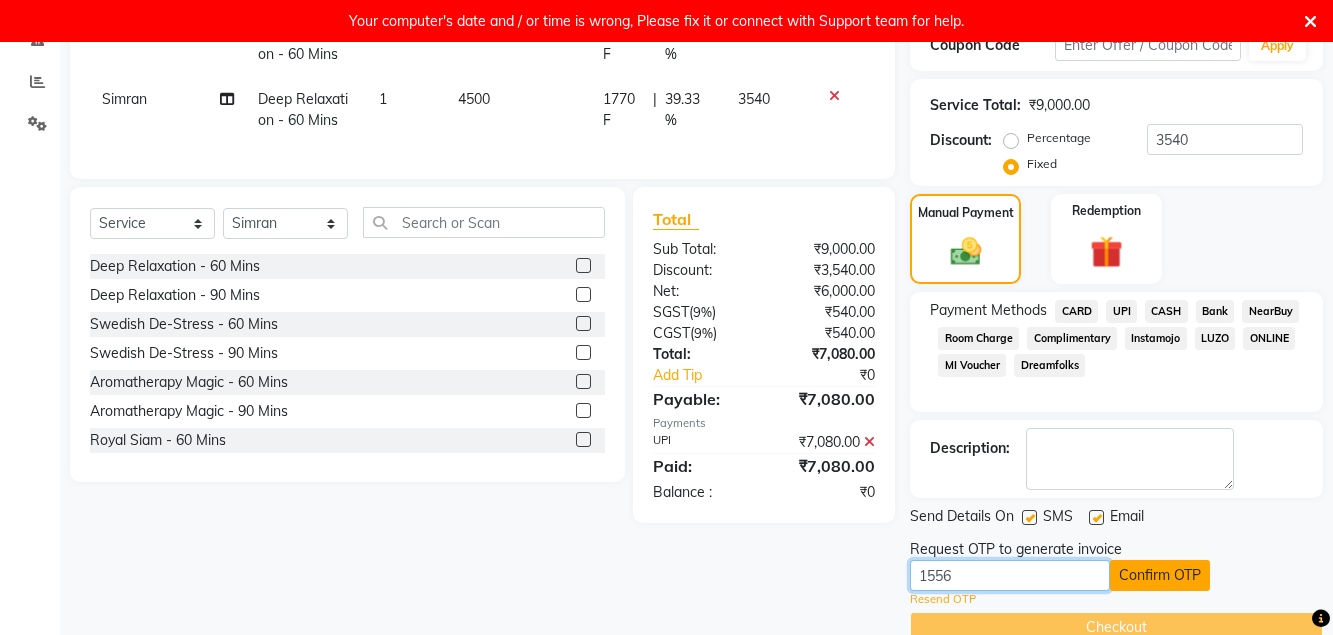 type on "1556" 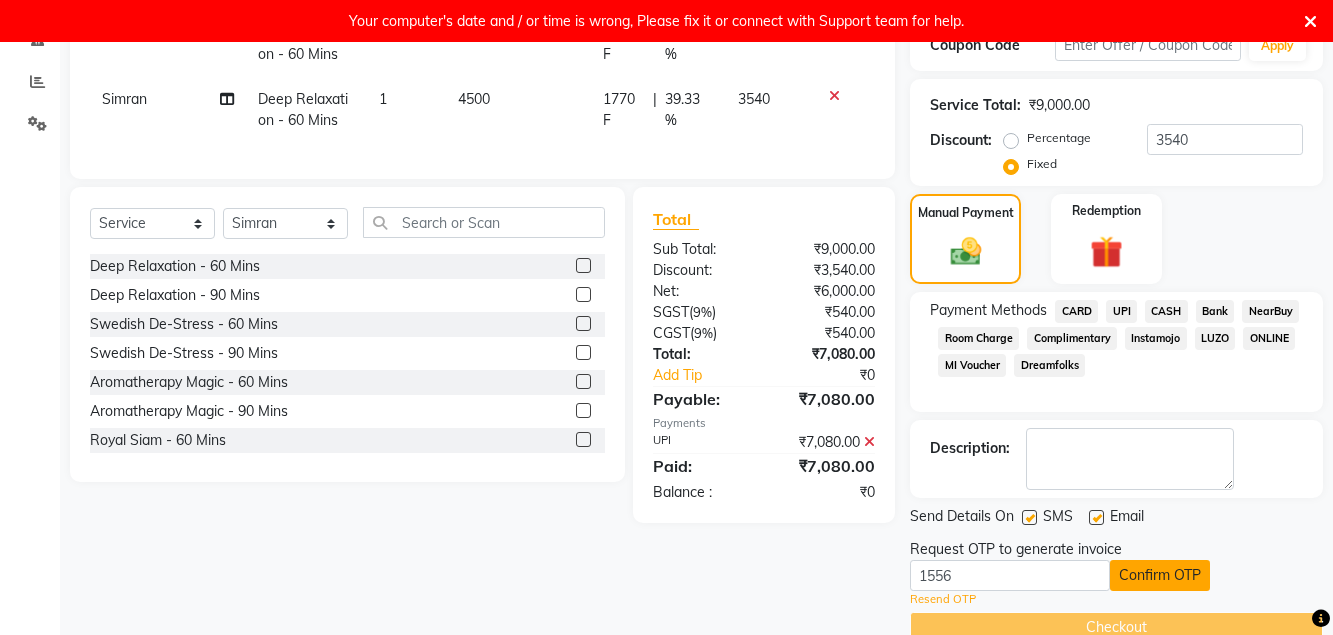 click on "Confirm OTP" 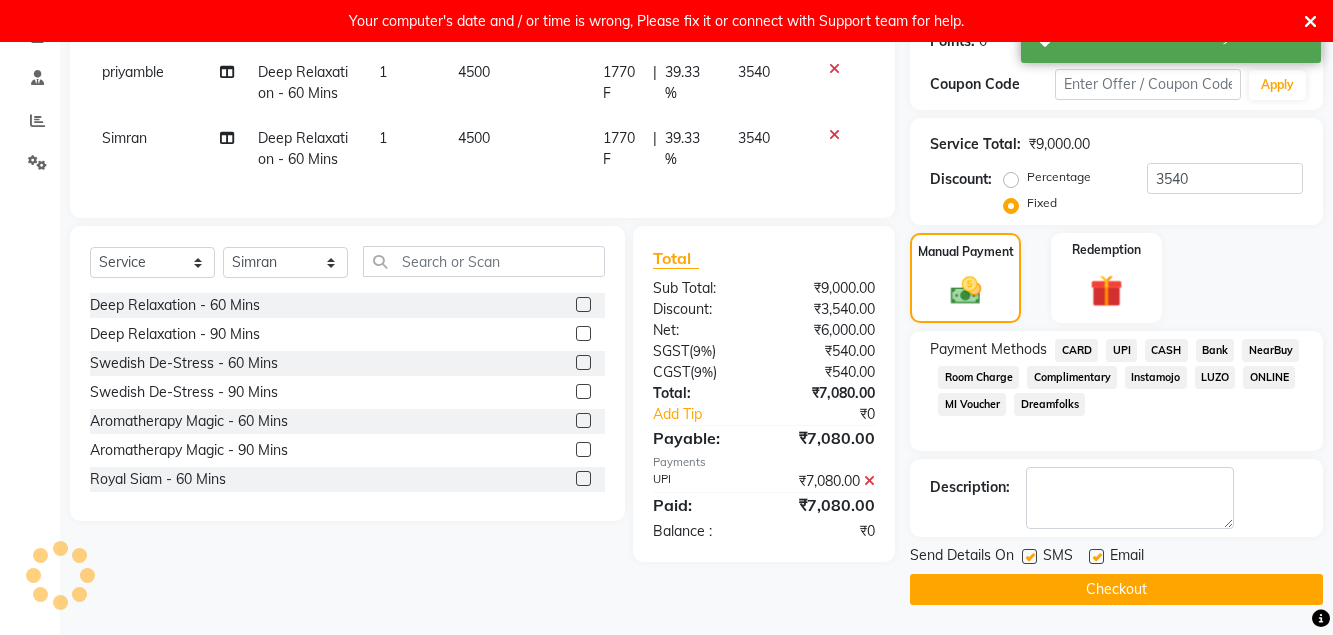 scroll, scrollTop: 322, scrollLeft: 0, axis: vertical 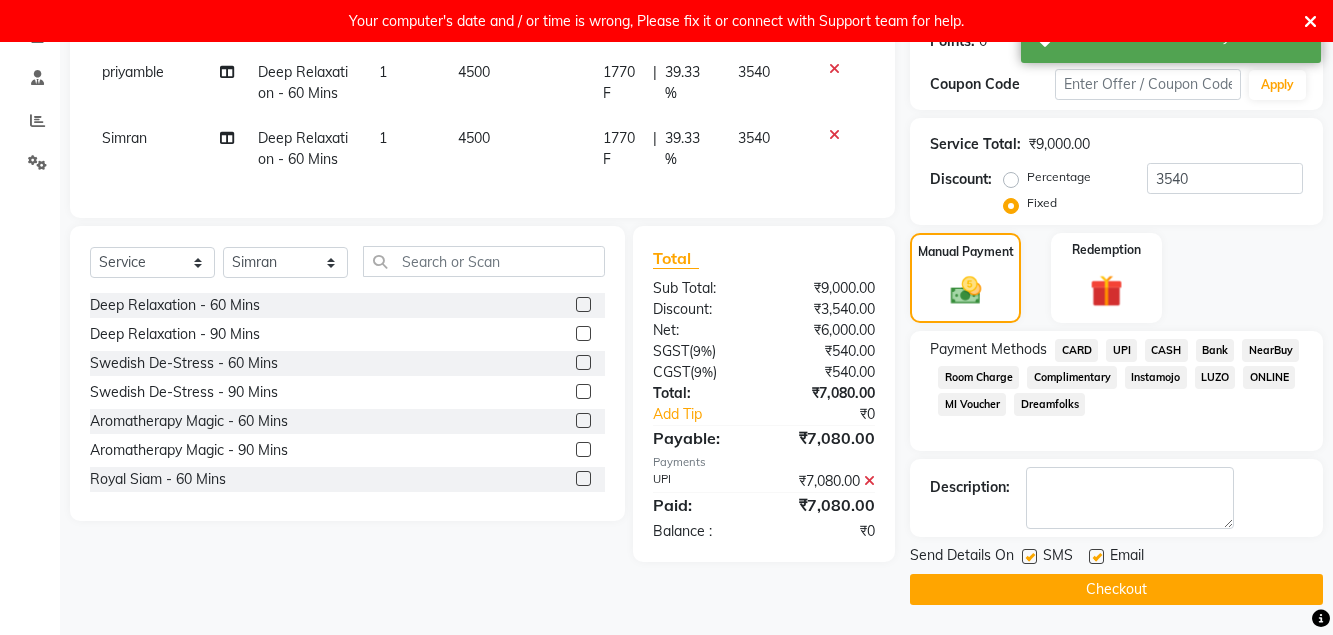 click on "Checkout" 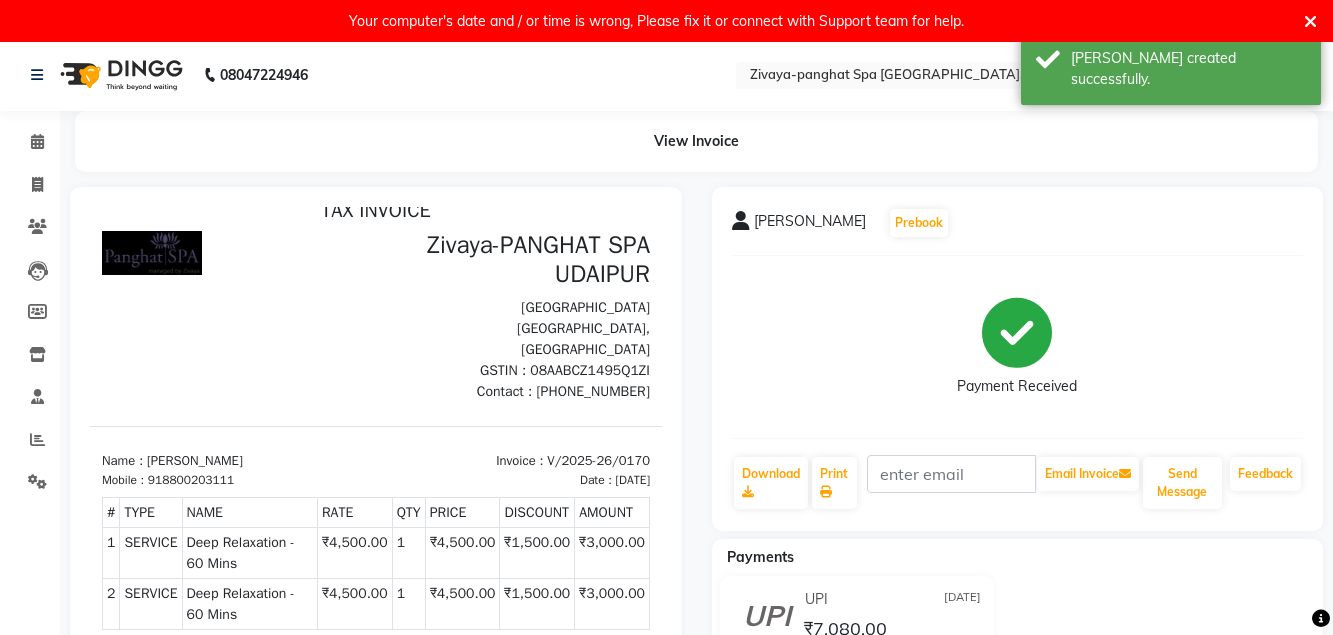 scroll, scrollTop: 0, scrollLeft: 0, axis: both 